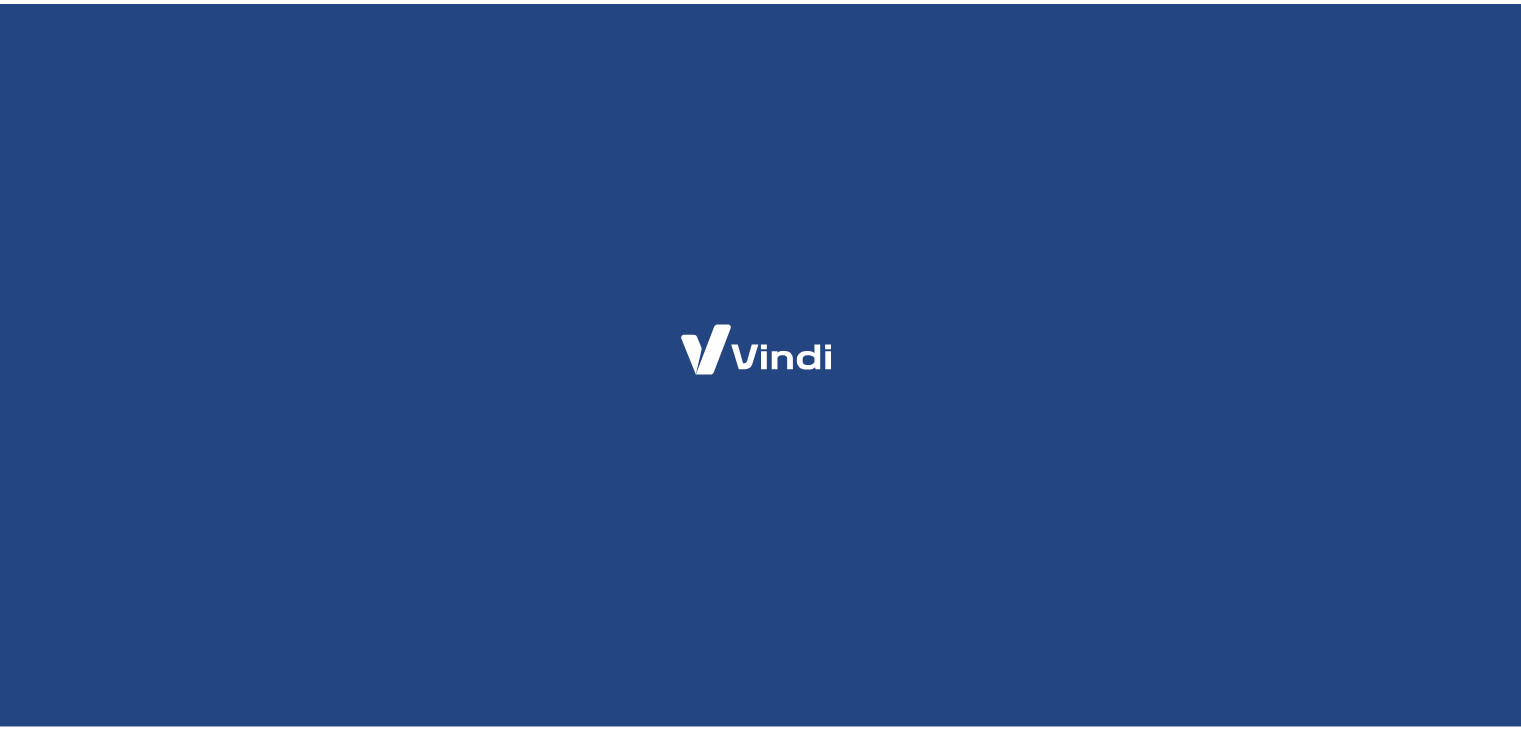 scroll, scrollTop: 0, scrollLeft: 0, axis: both 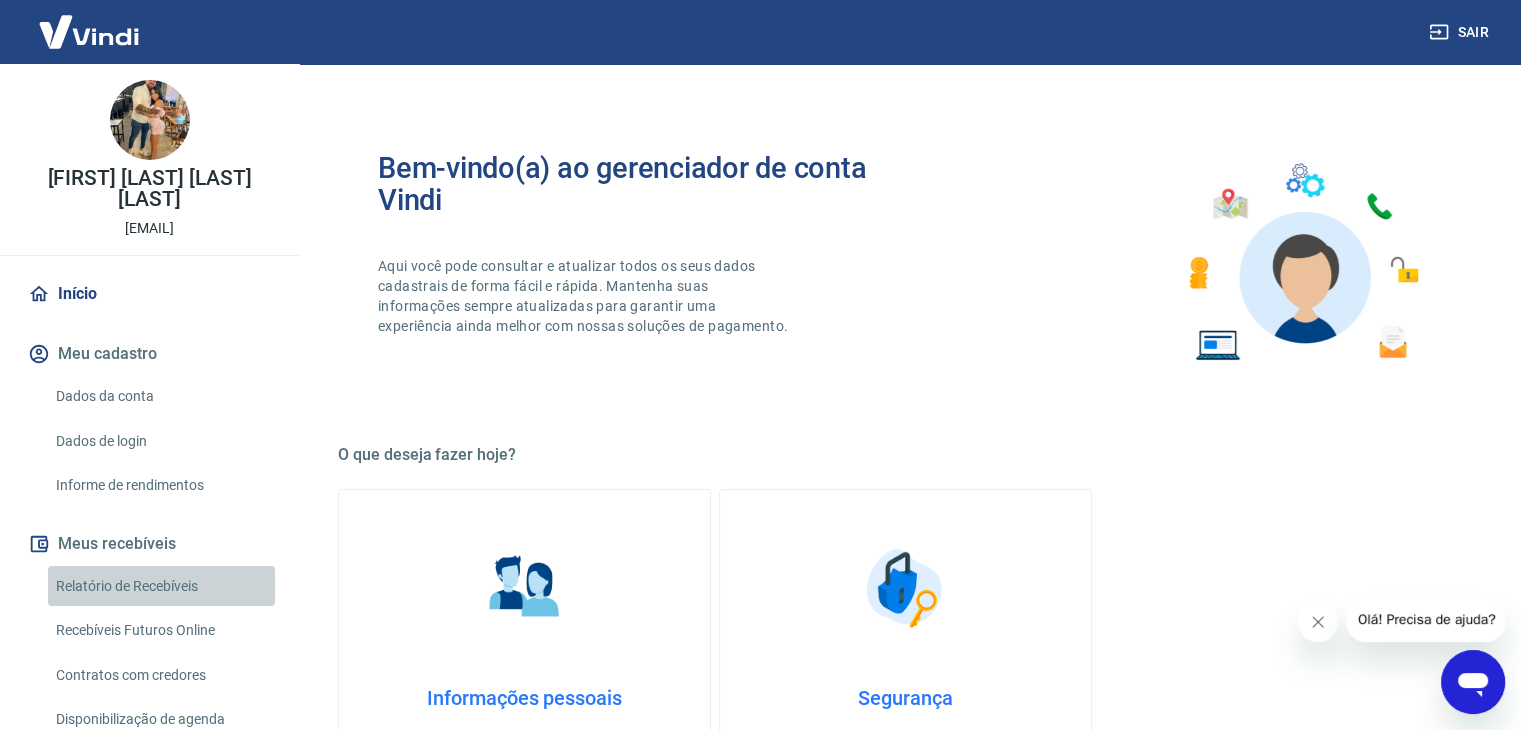 click on "Relatório de Recebíveis" at bounding box center (161, 586) 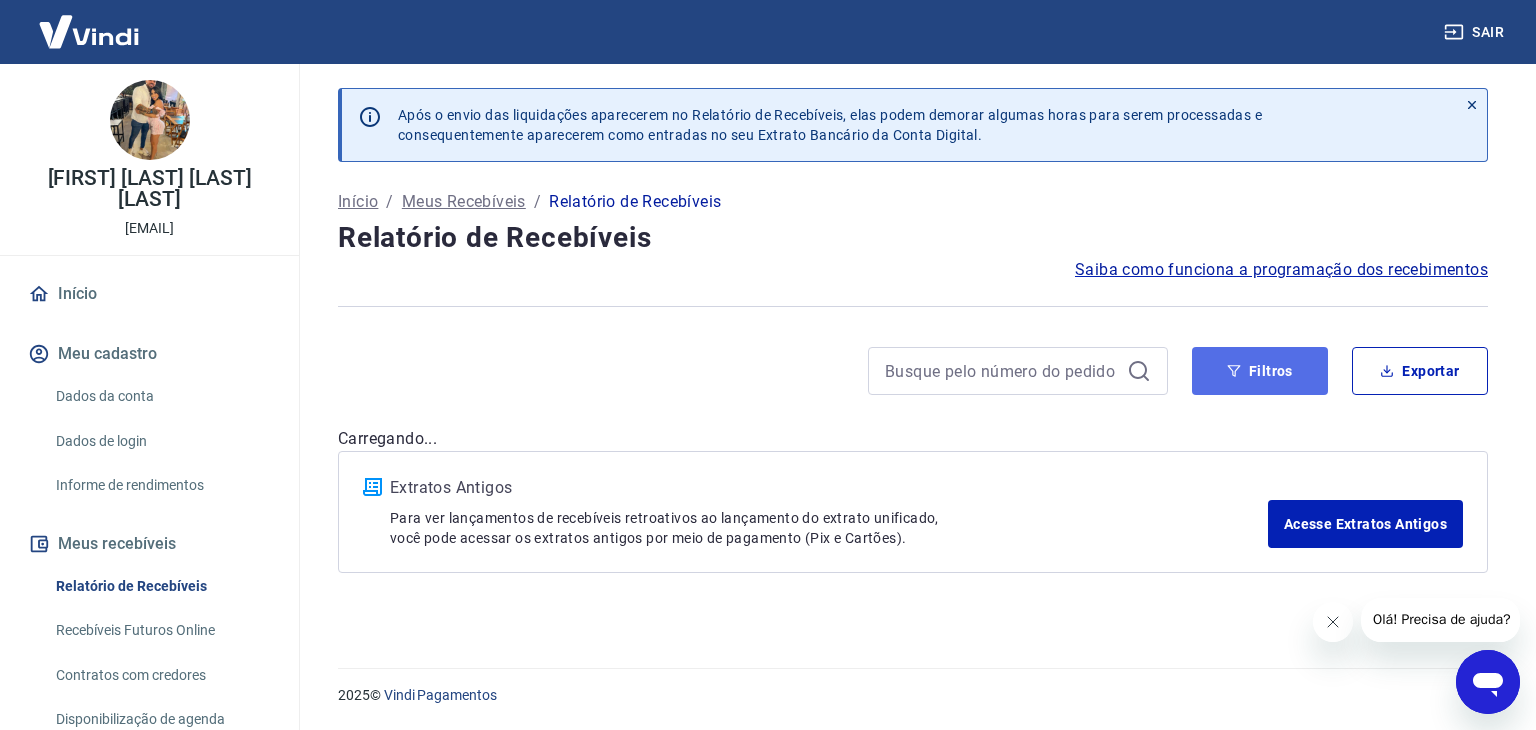 click on "Filtros" at bounding box center [1260, 371] 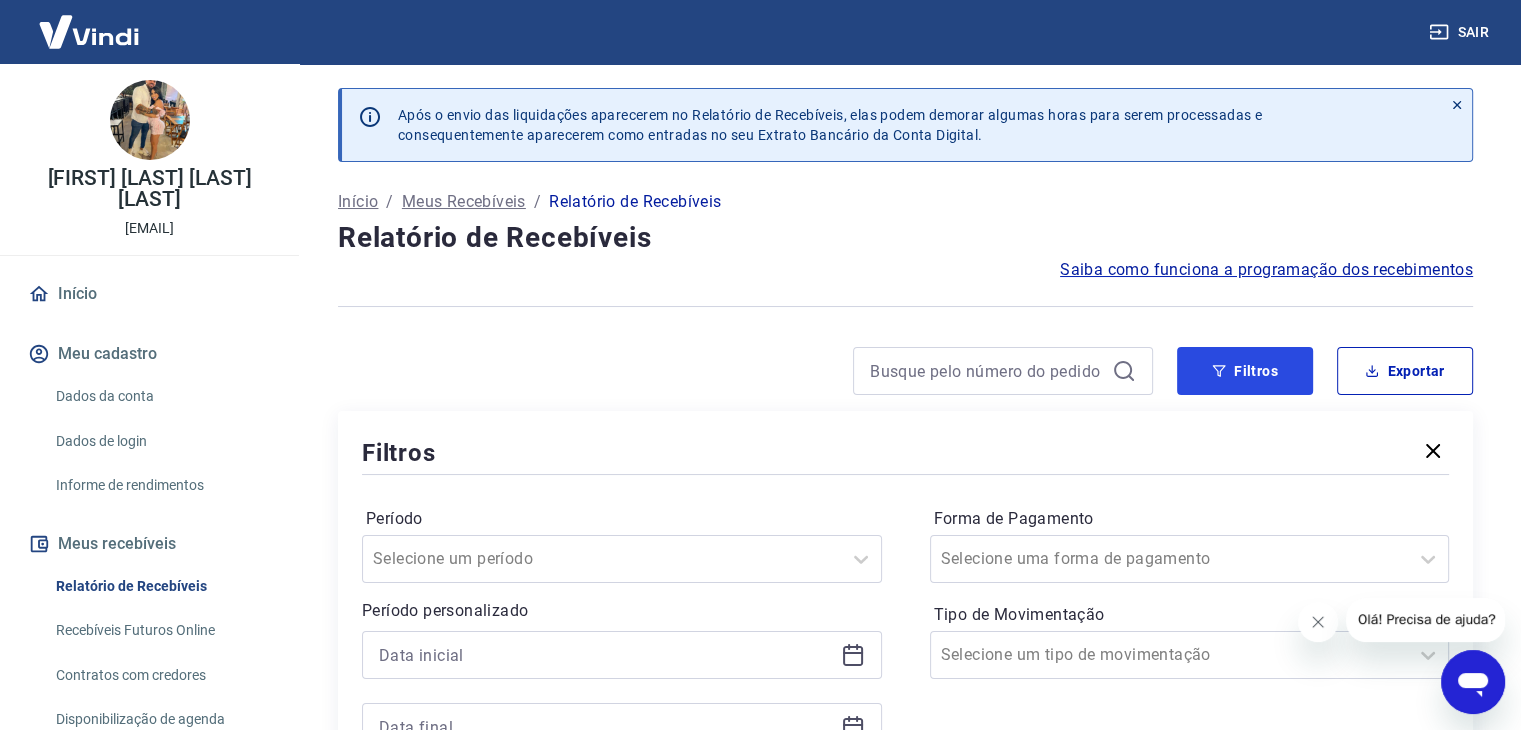 scroll, scrollTop: 396, scrollLeft: 0, axis: vertical 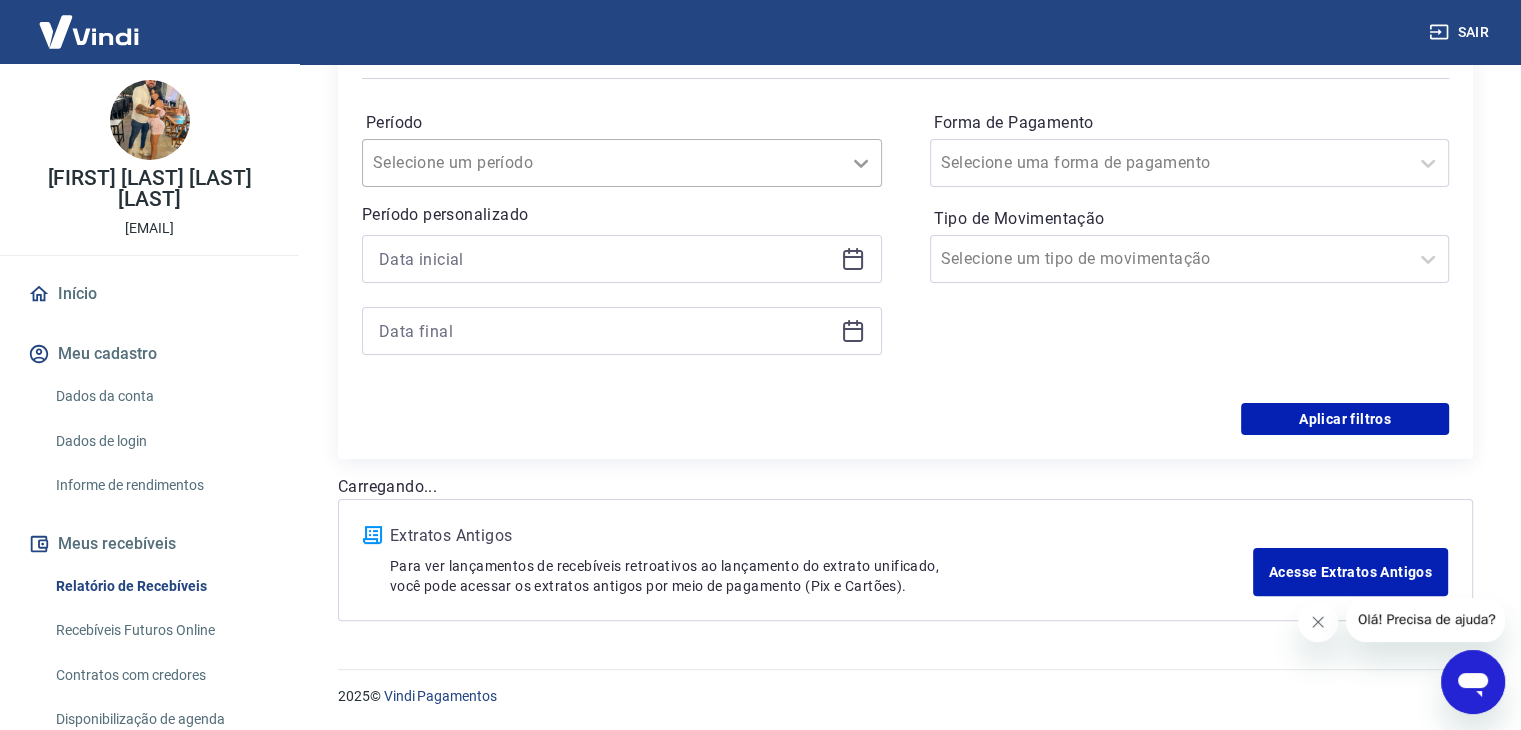 click 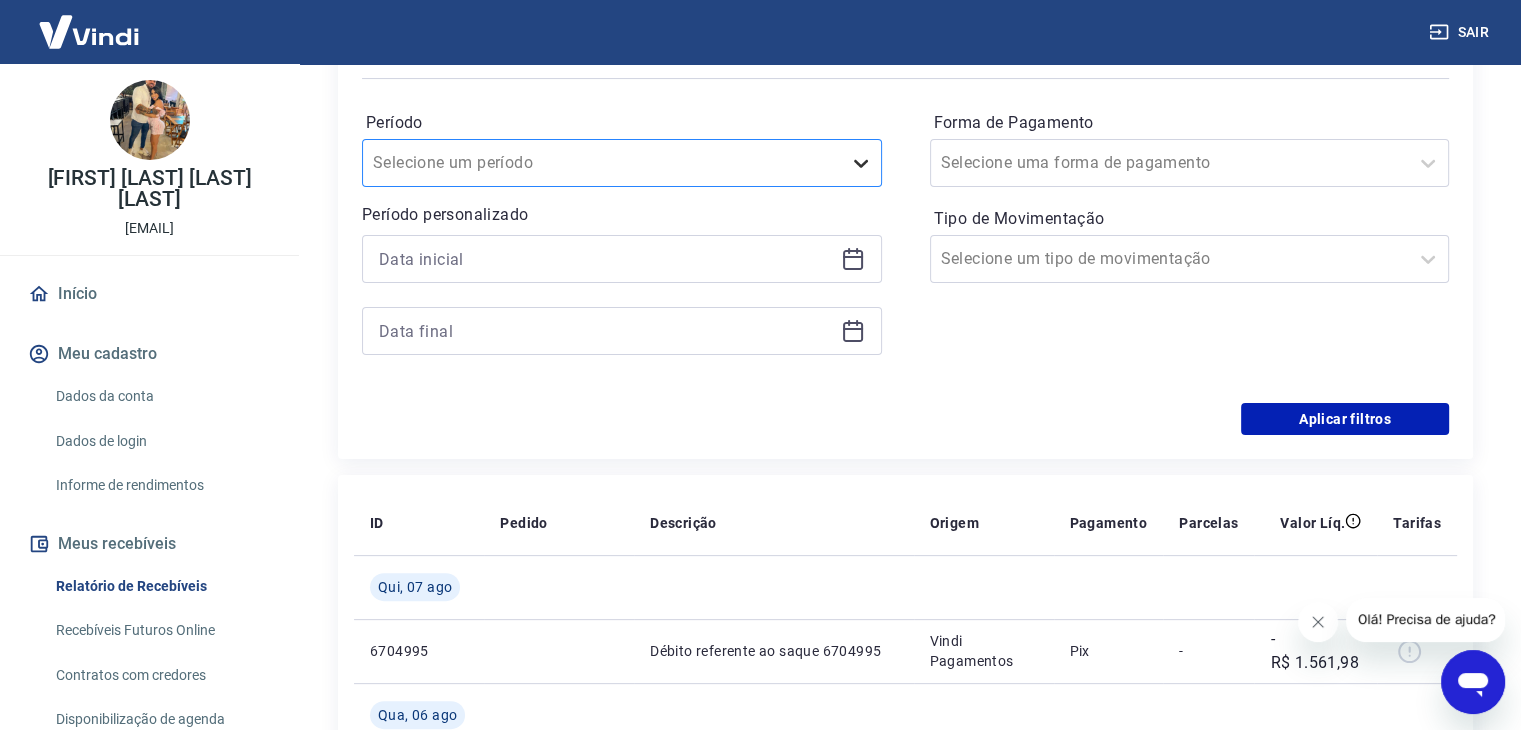 click 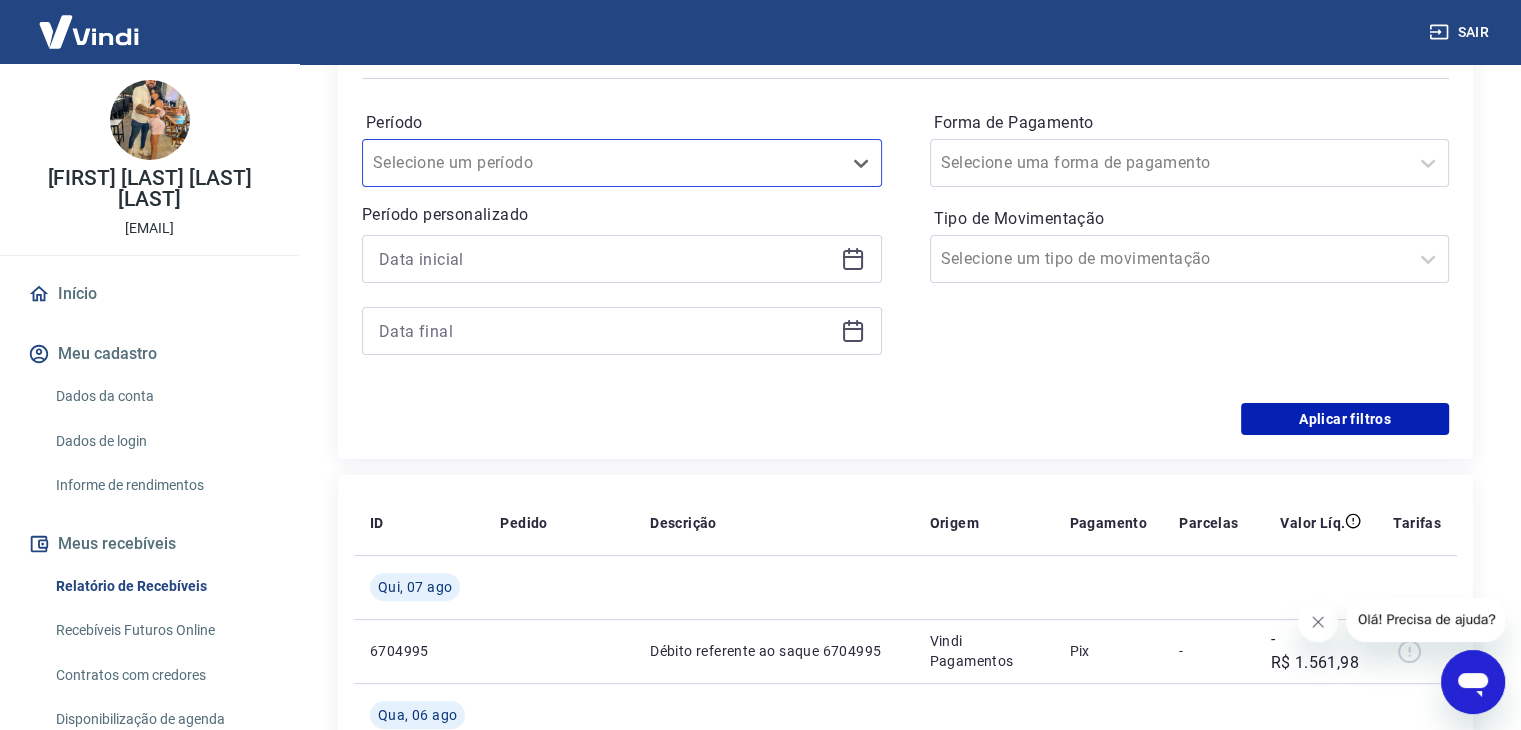 click 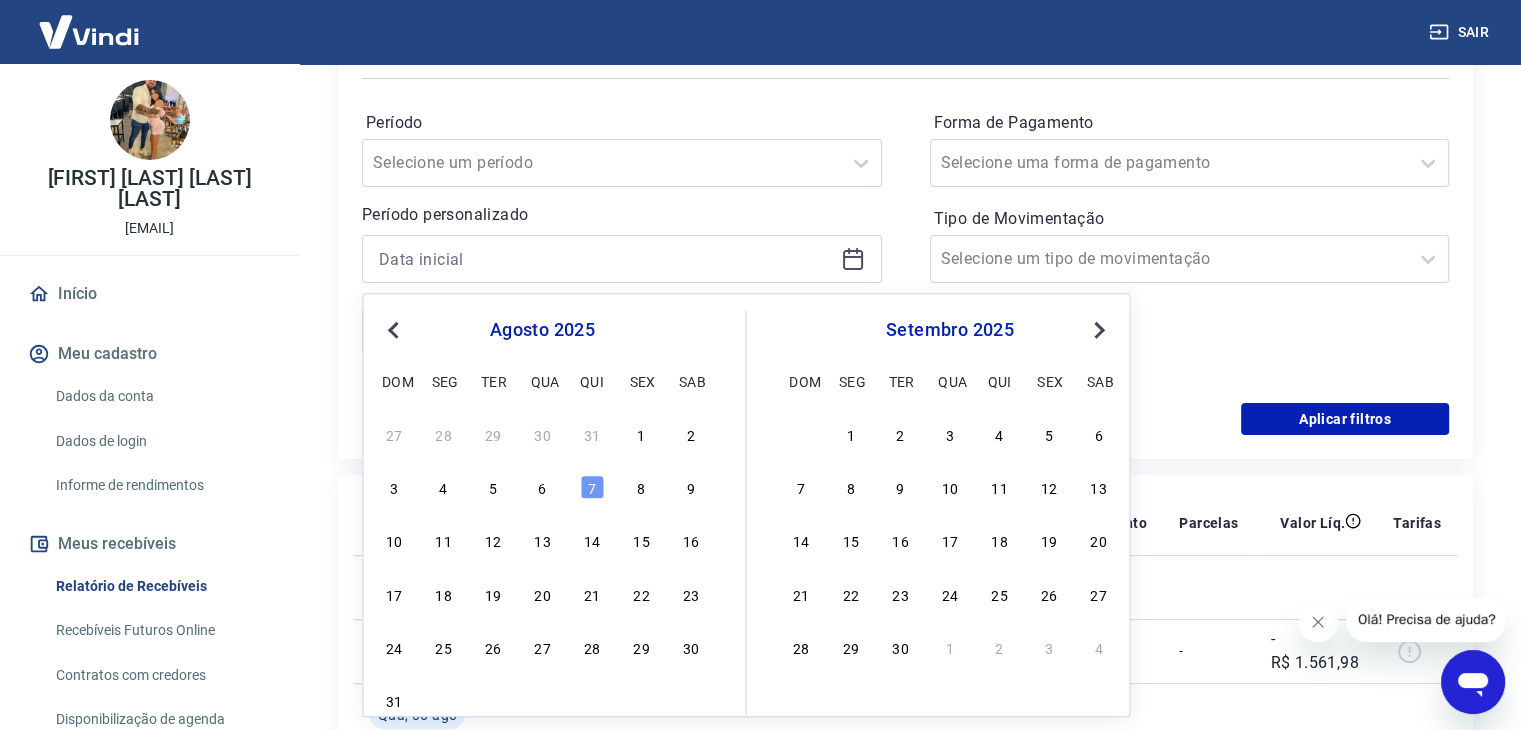 click on "Previous Month" at bounding box center [395, 329] 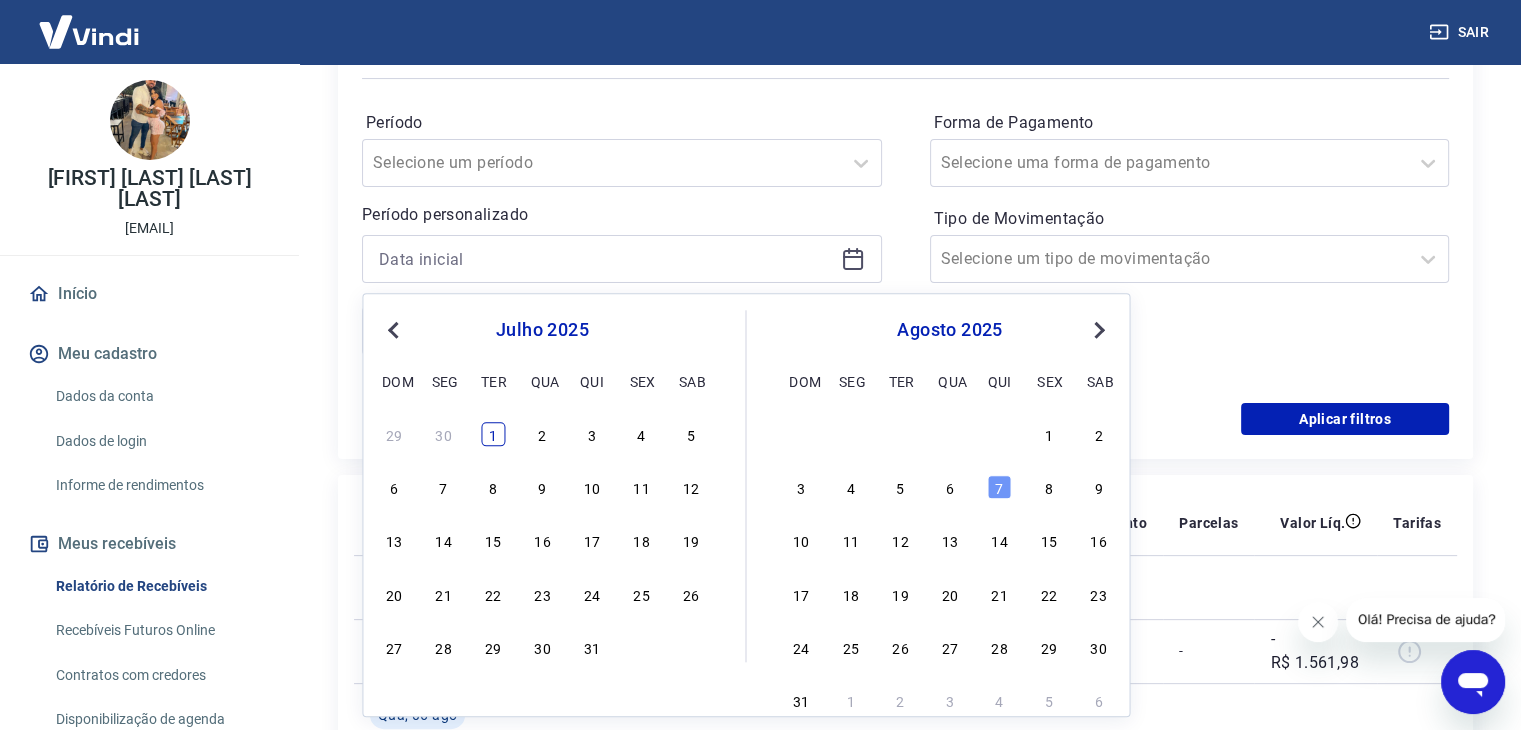 click on "1" at bounding box center [493, 434] 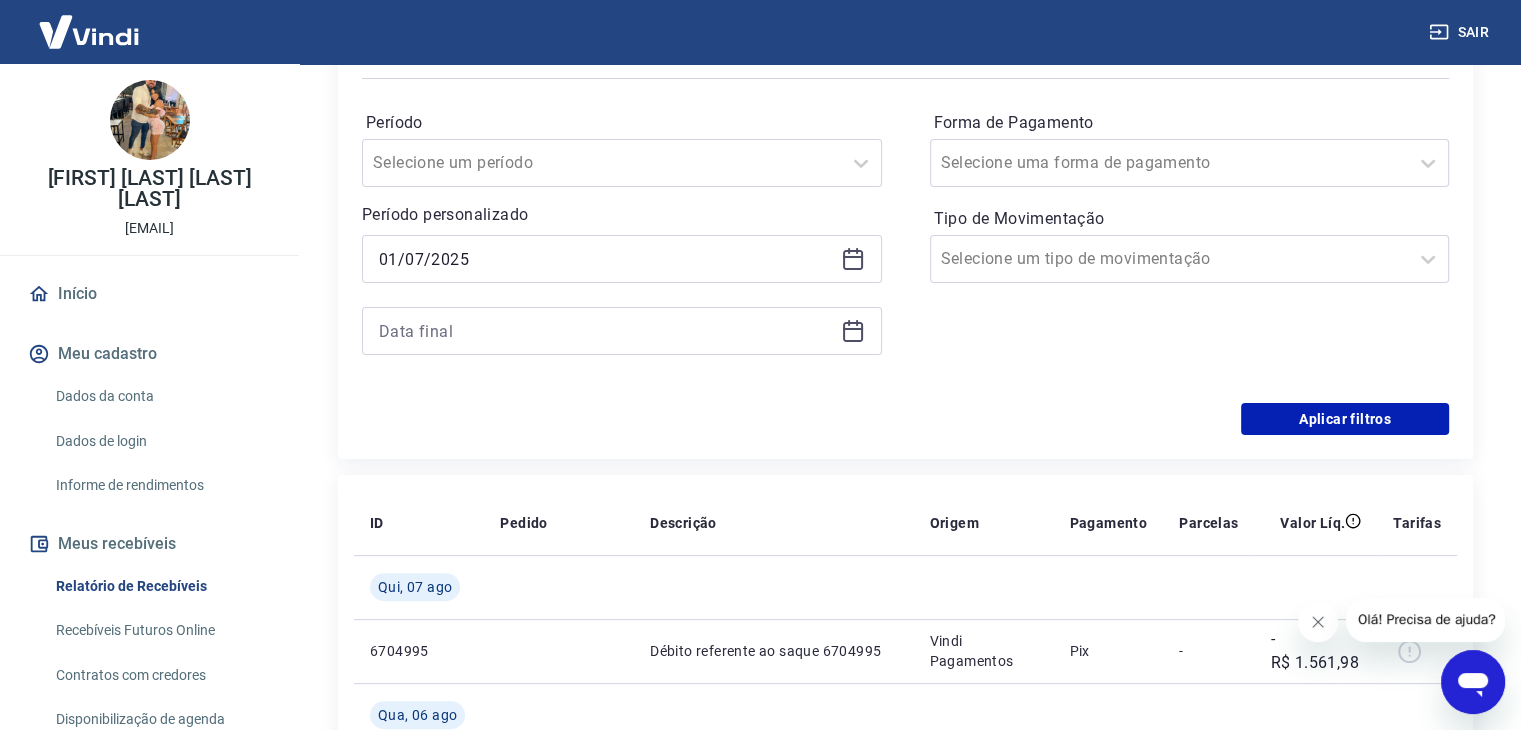 click 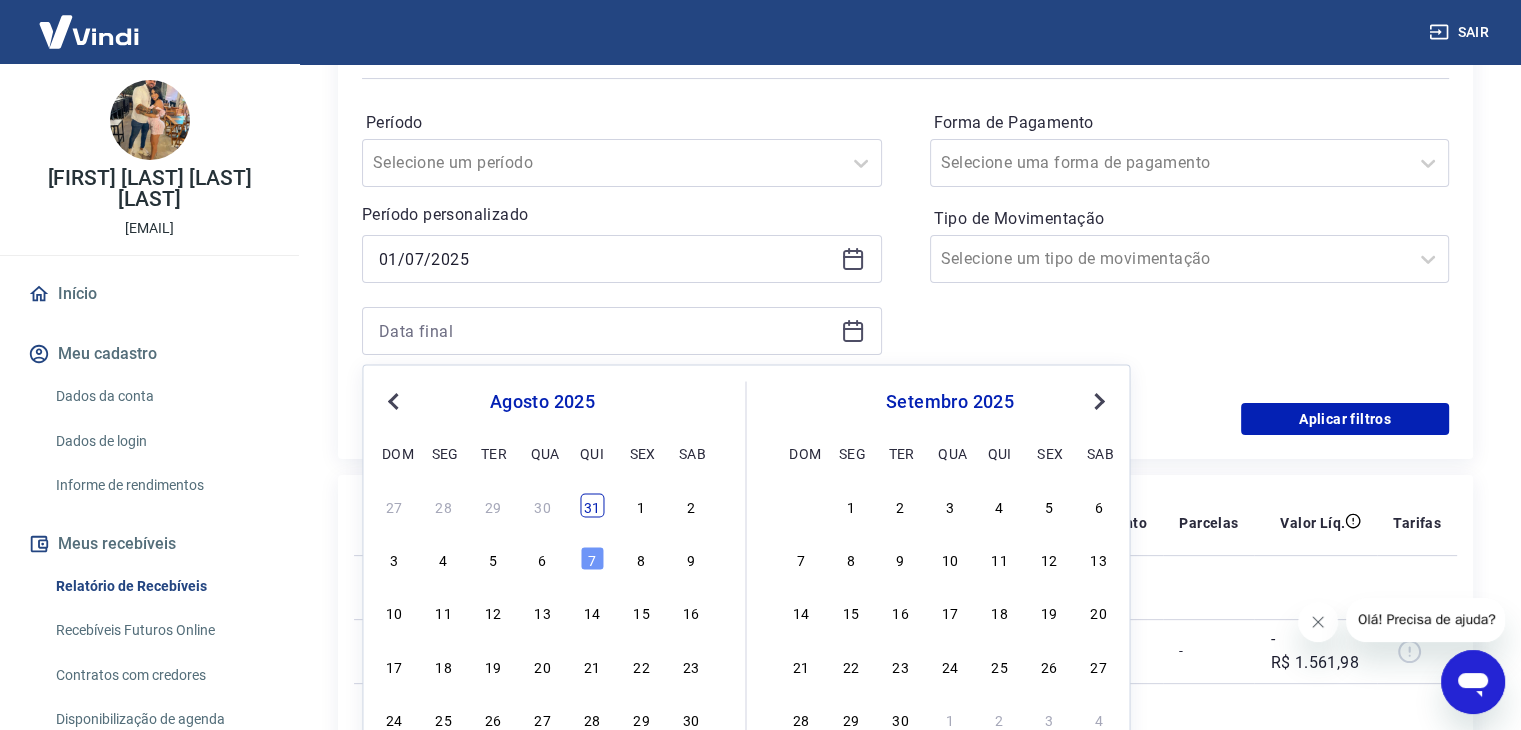 click on "31" at bounding box center [592, 505] 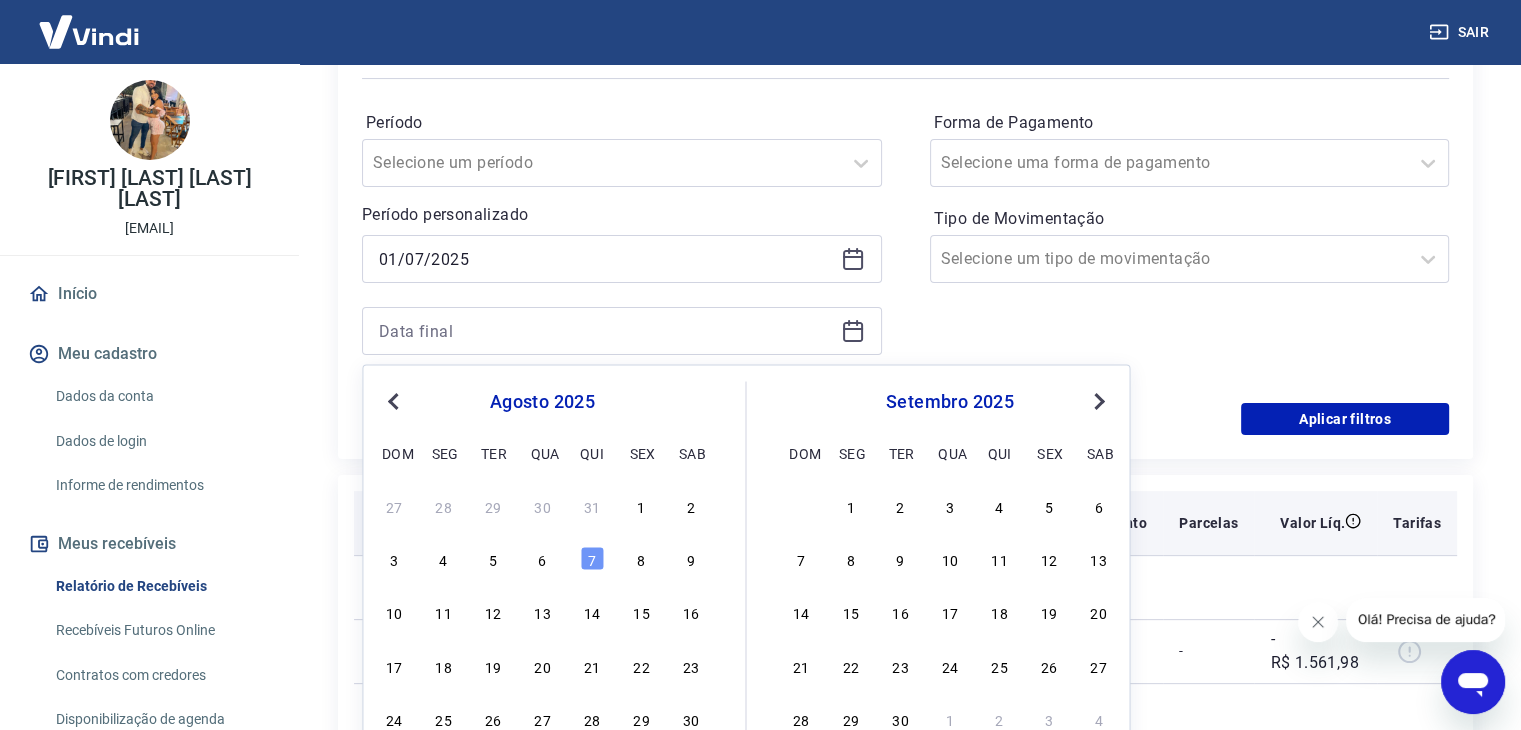type on "31/07/2025" 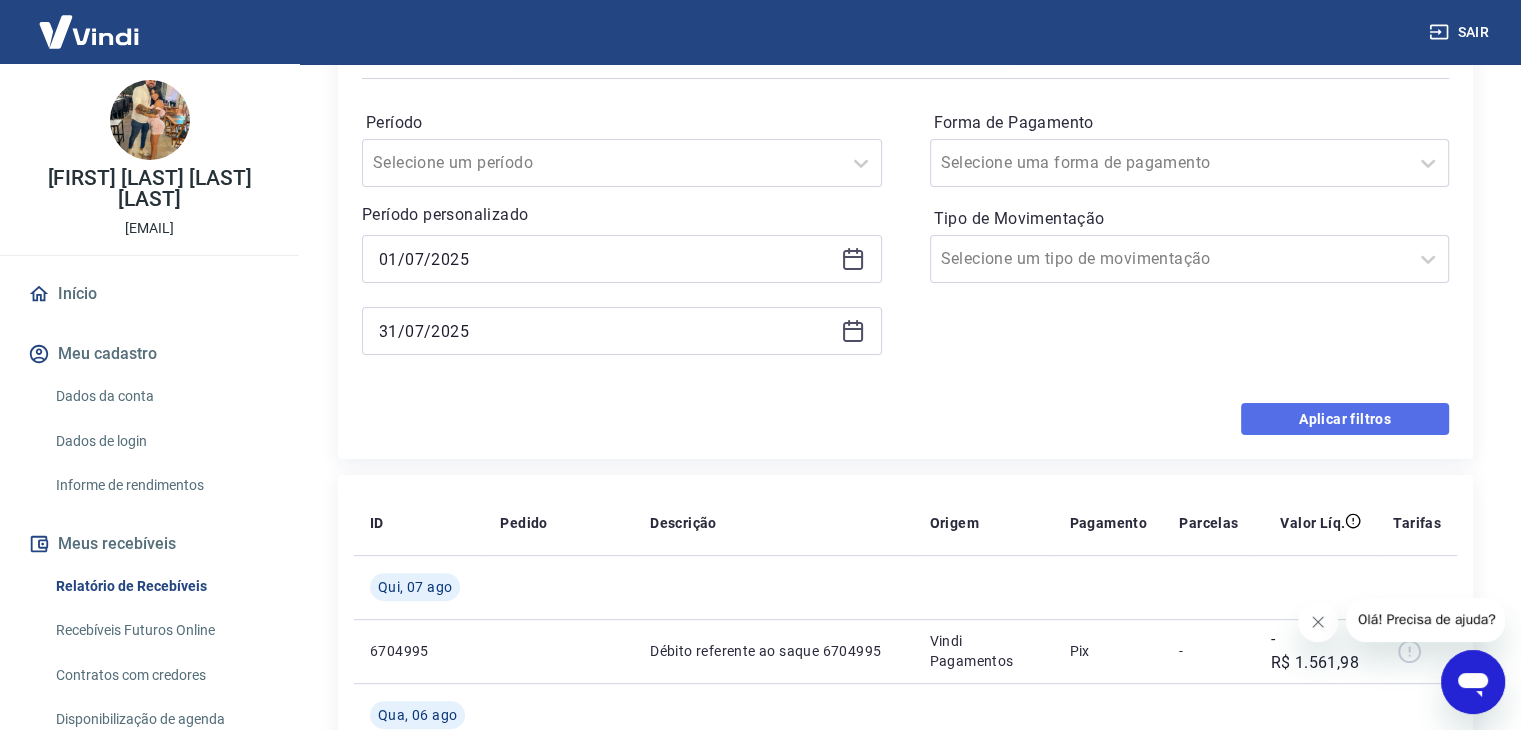 click on "Aplicar filtros" at bounding box center (1345, 419) 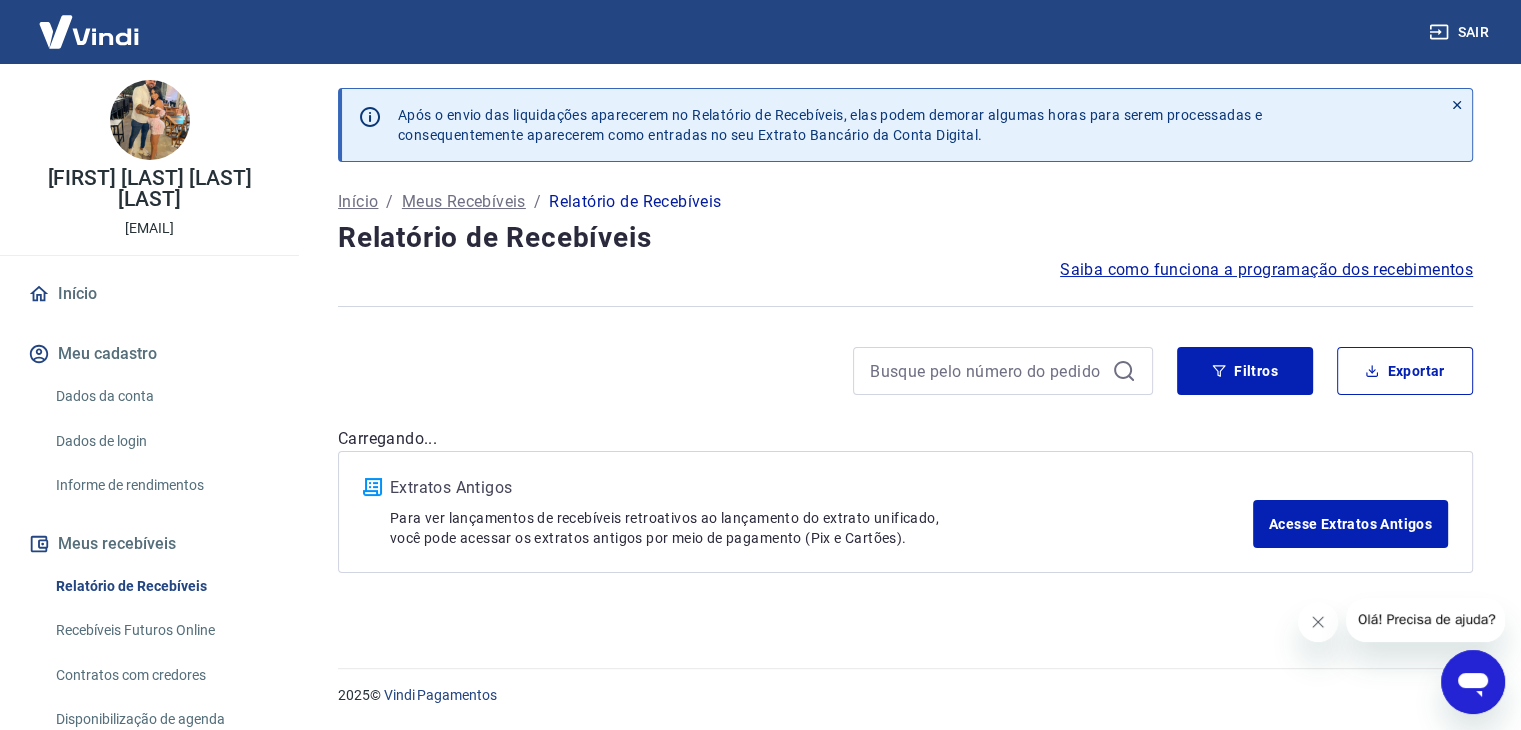 scroll, scrollTop: 0, scrollLeft: 0, axis: both 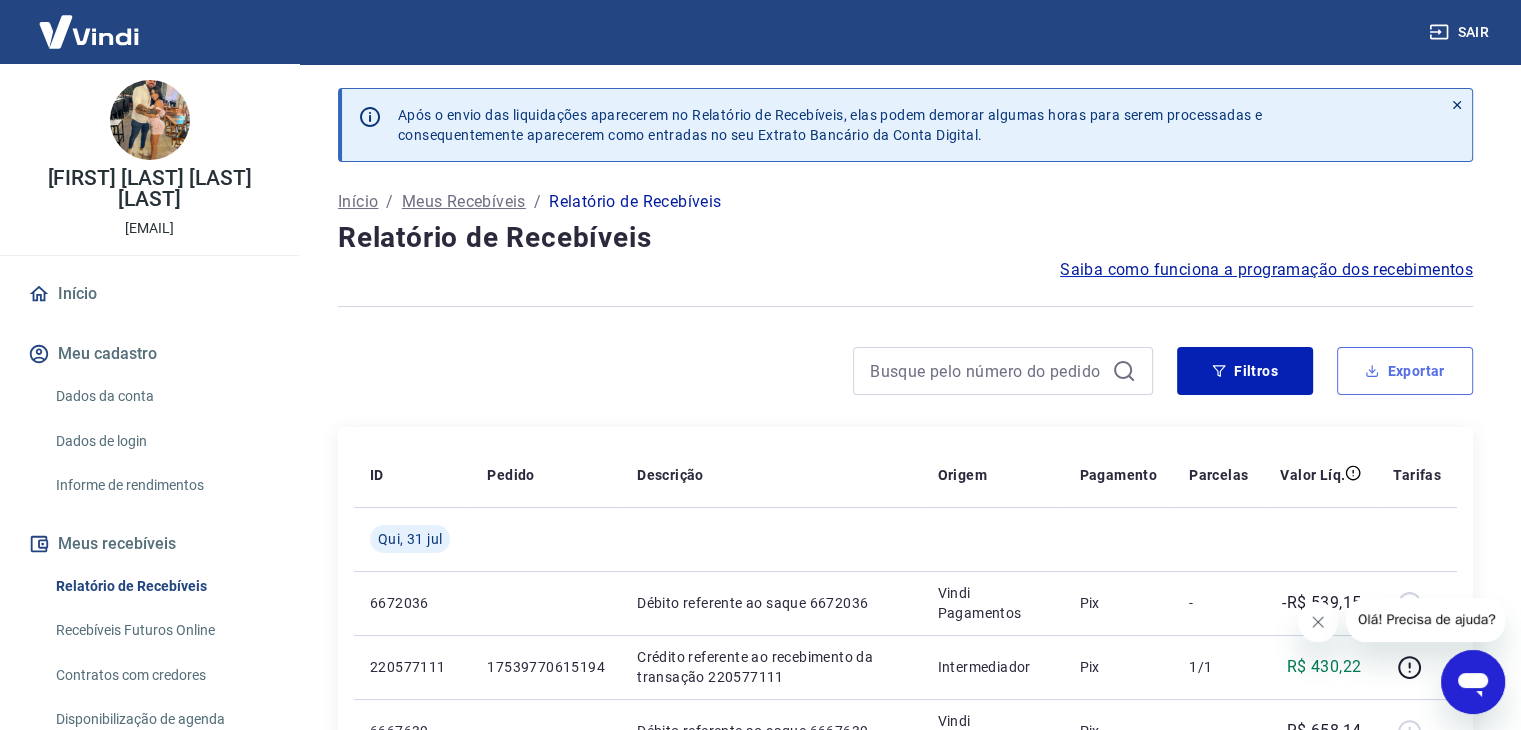 click on "Exportar" at bounding box center [1405, 371] 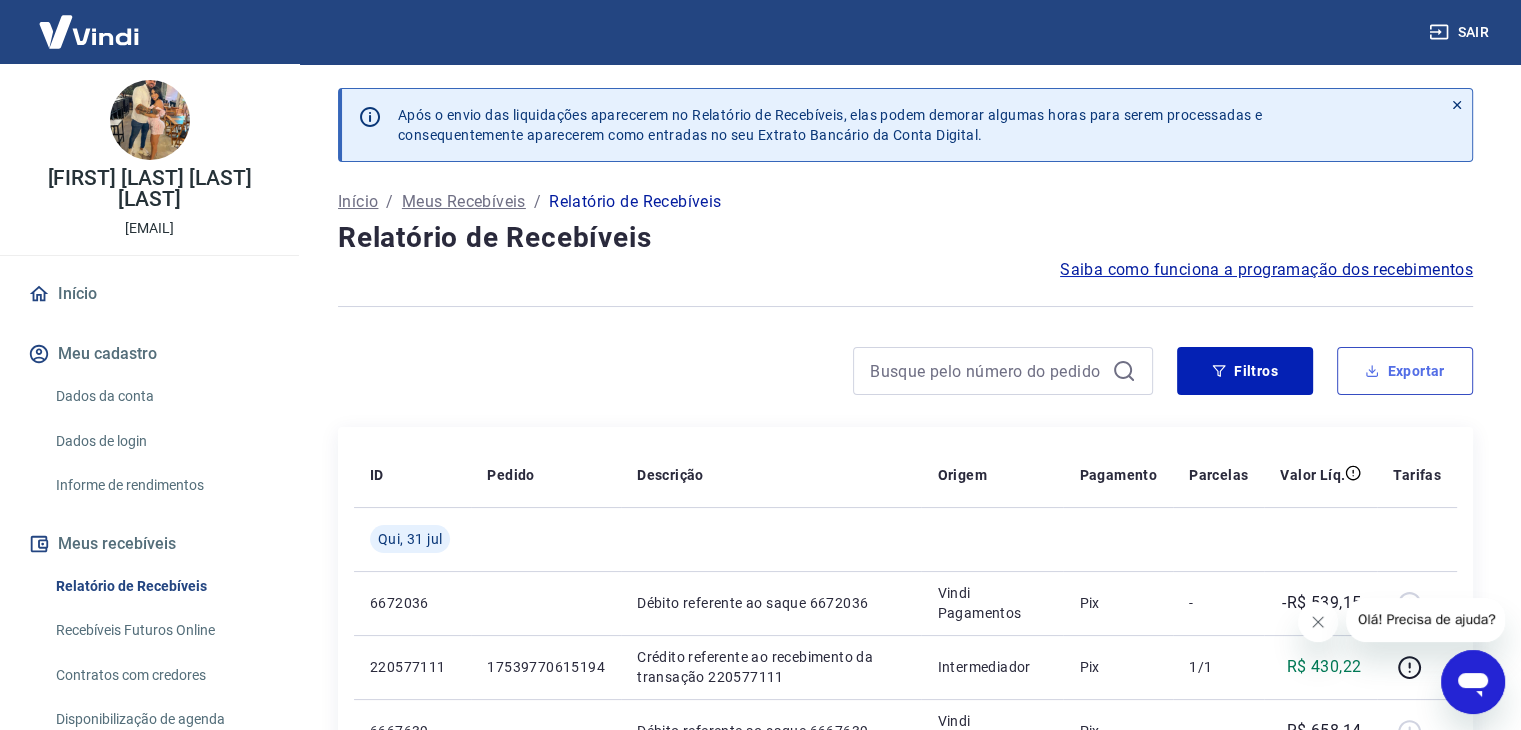 type on "01/07/2025" 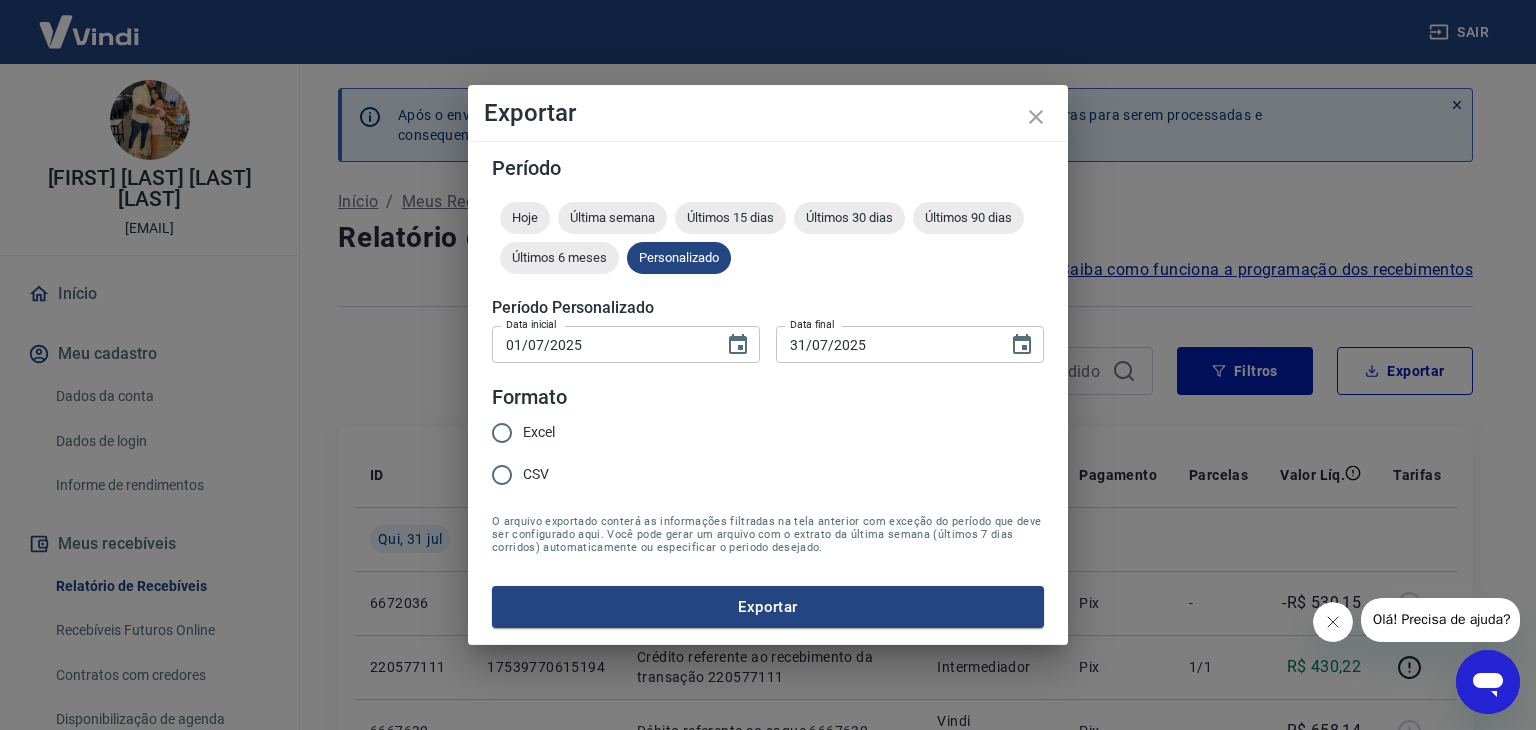 click on "Excel" at bounding box center (539, 432) 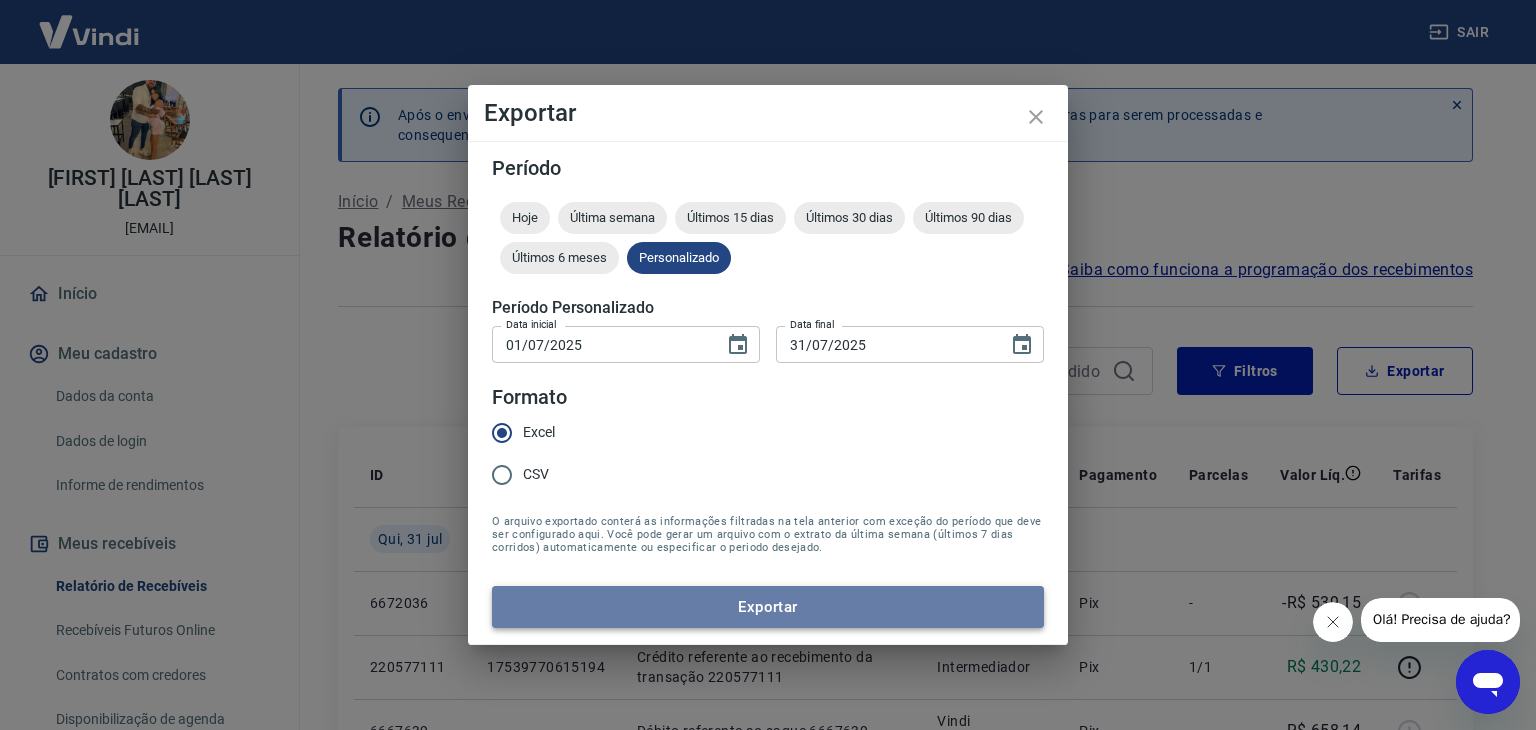 click on "Exportar" at bounding box center (768, 607) 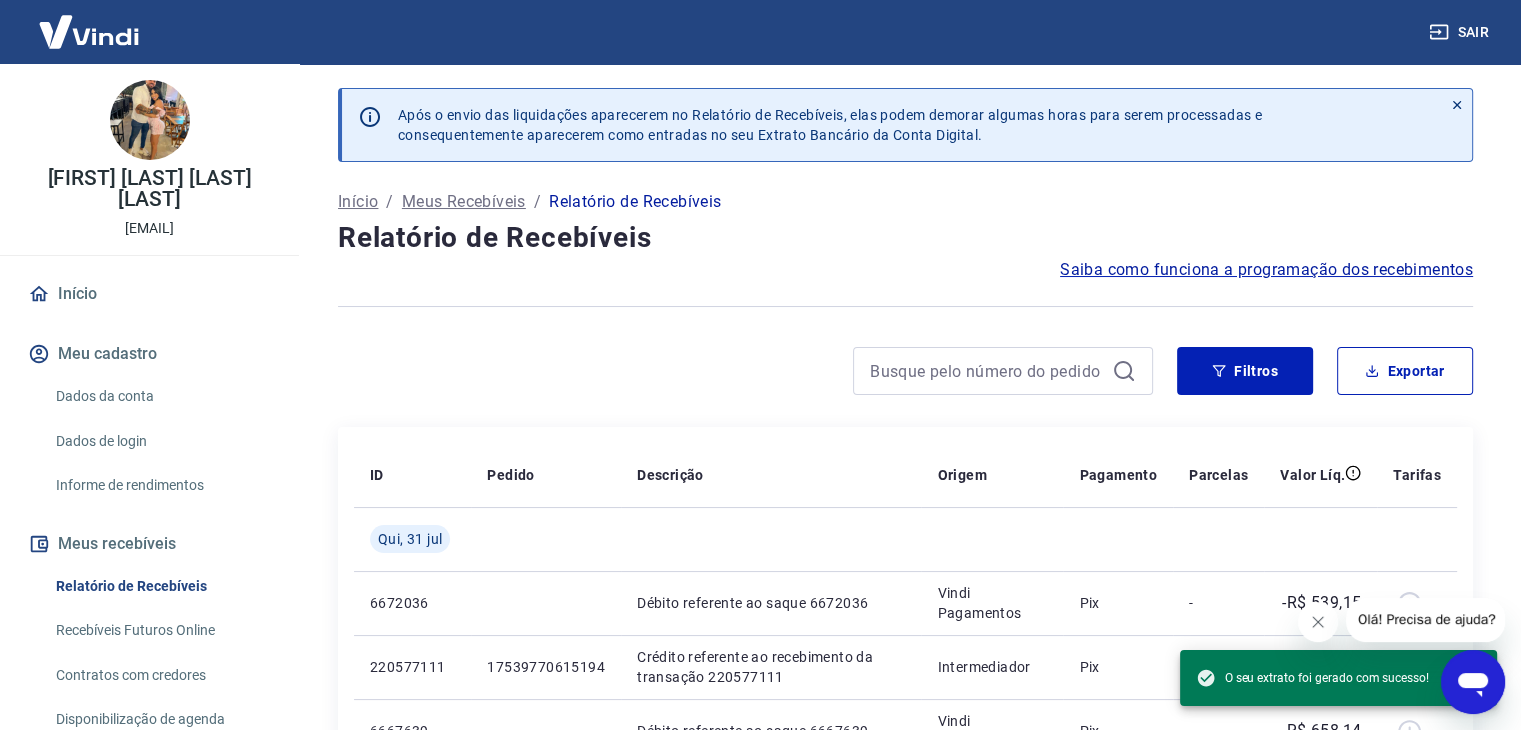 click on "Relatório de Recebíveis" at bounding box center (905, 238) 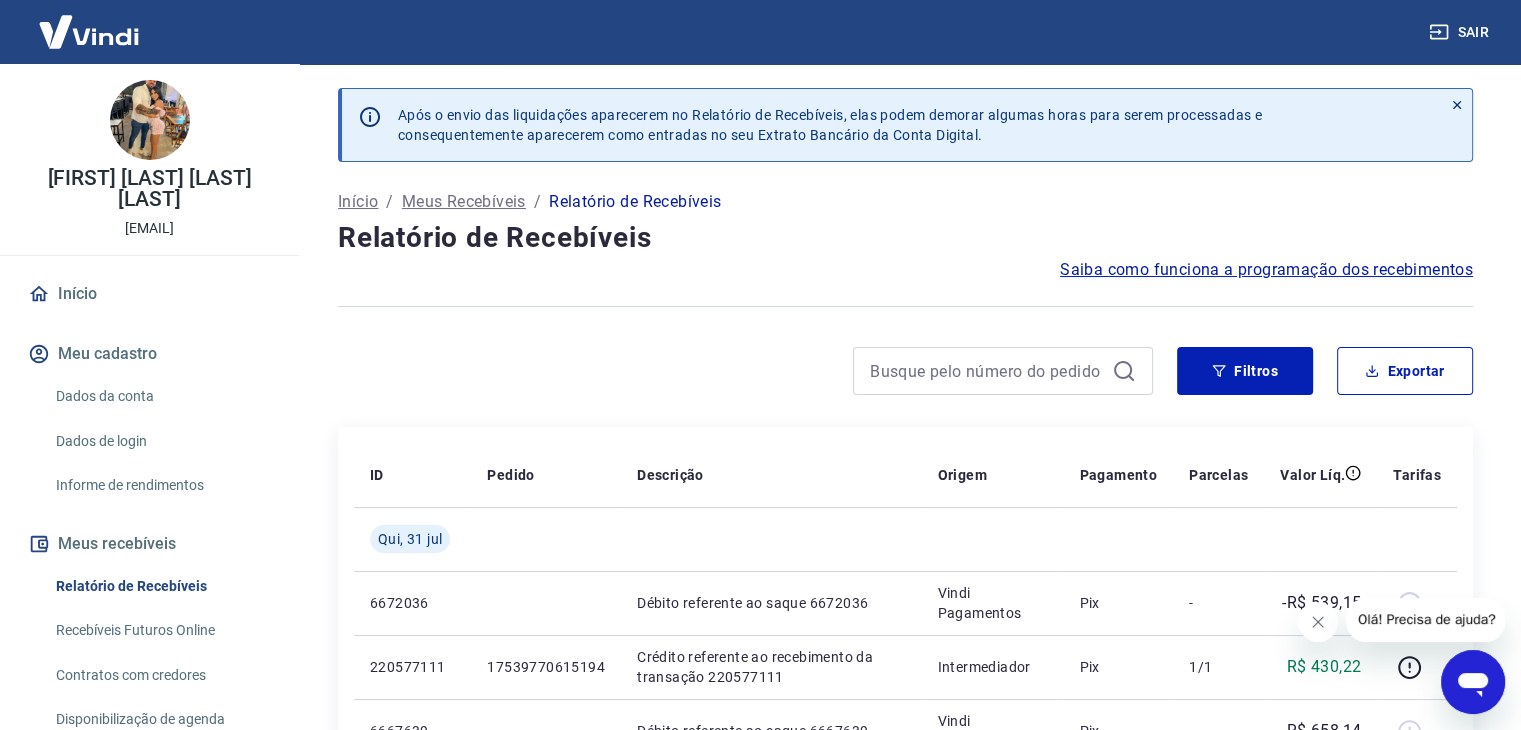 click on "Relatório de Recebíveis" at bounding box center [161, 586] 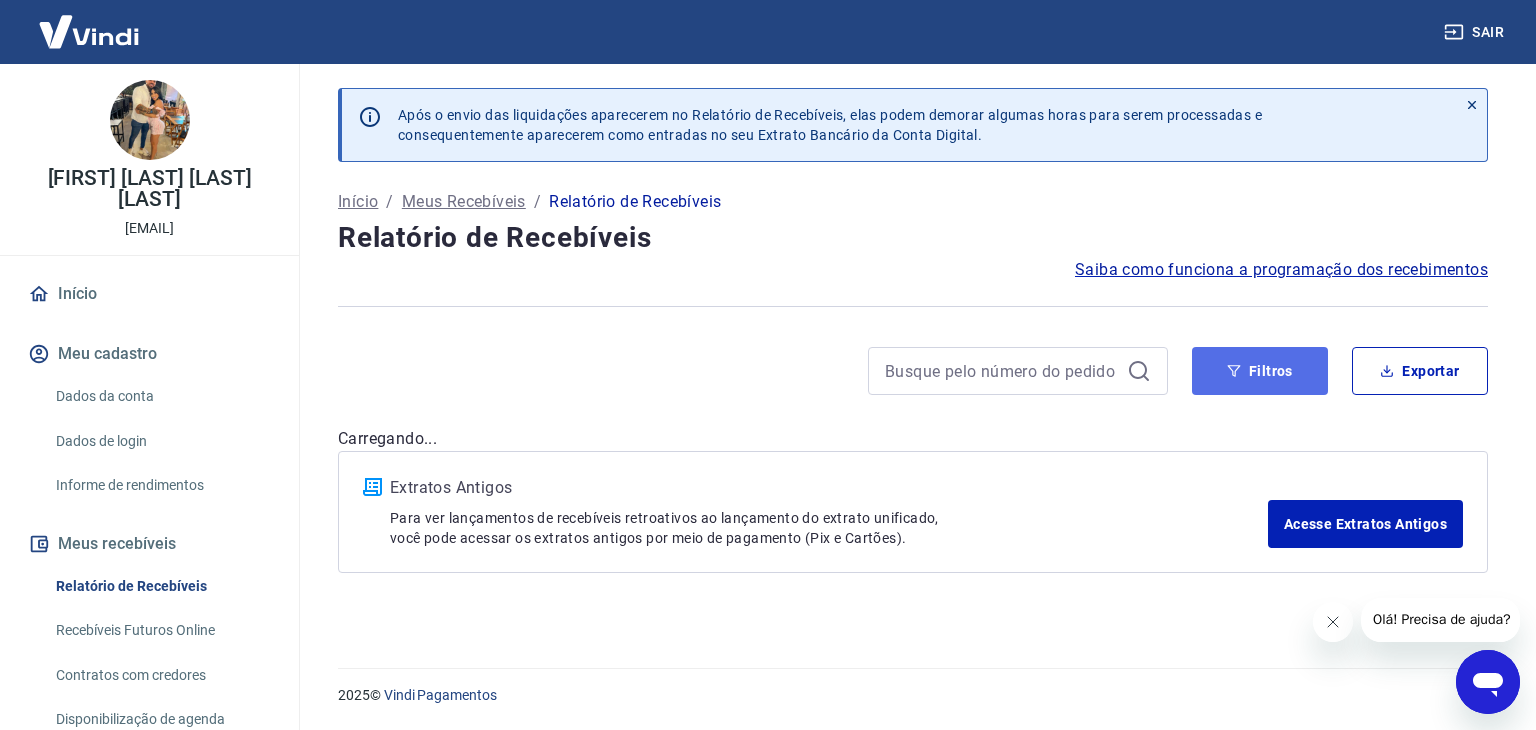 click on "Filtros" at bounding box center (1260, 371) 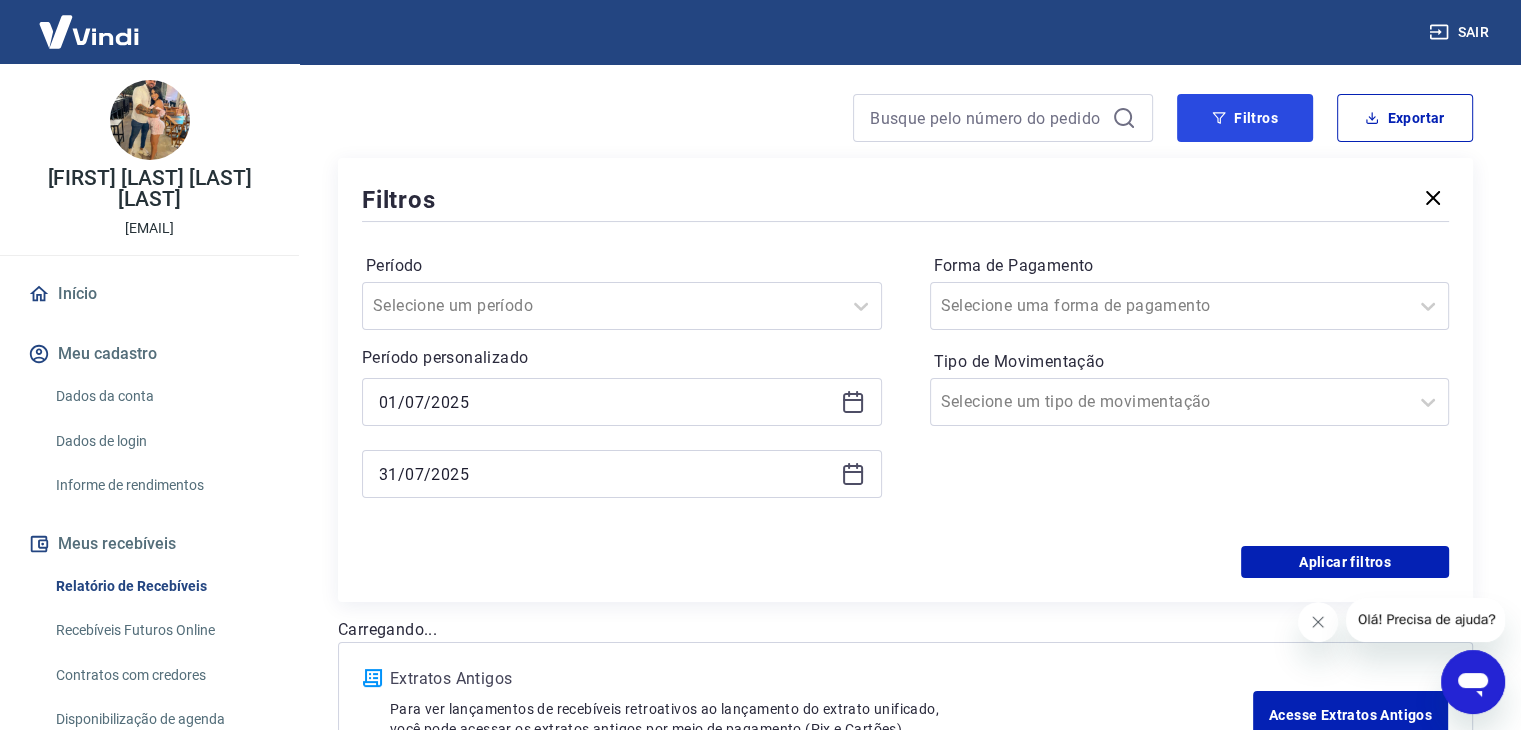 scroll, scrollTop: 300, scrollLeft: 0, axis: vertical 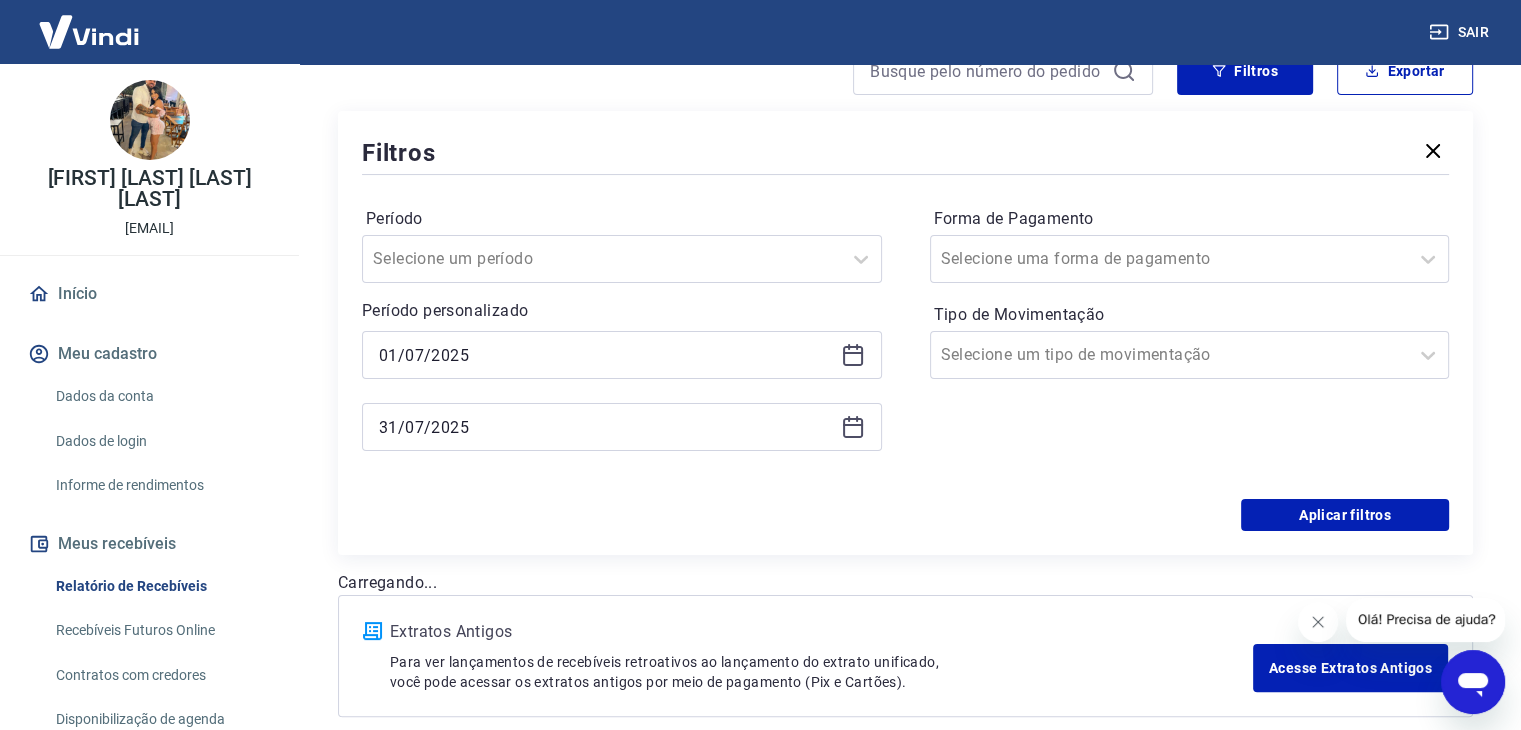 click 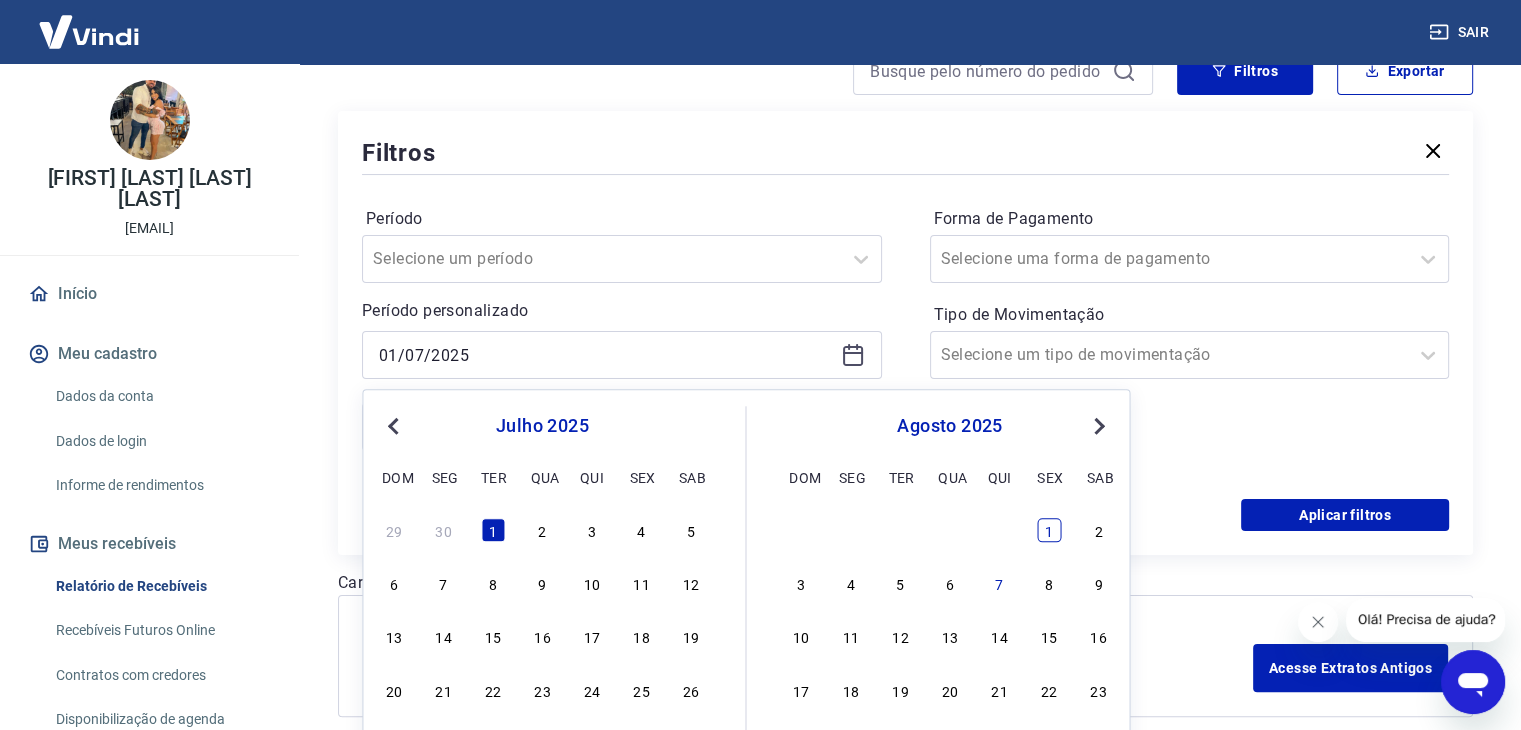 click on "1" at bounding box center (1049, 530) 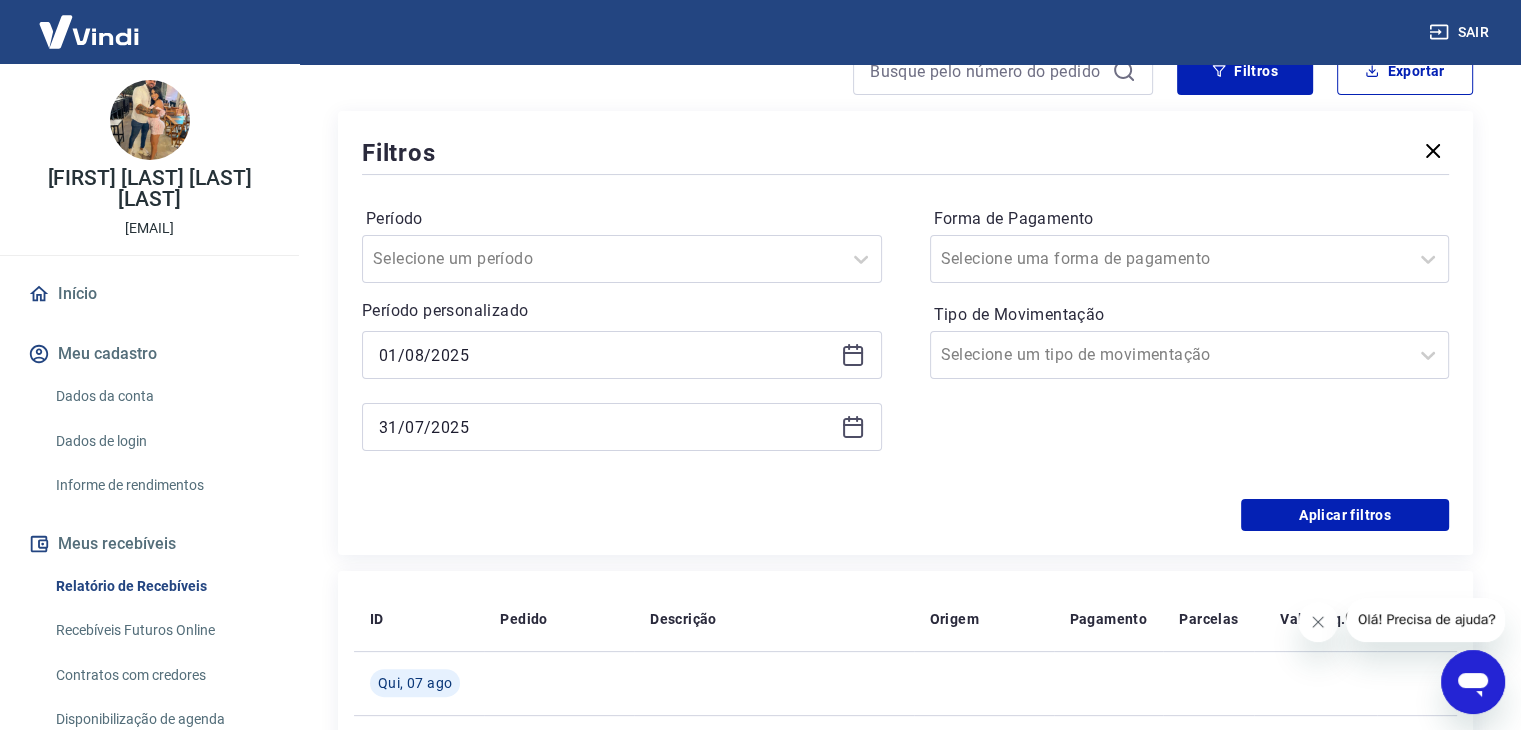 click 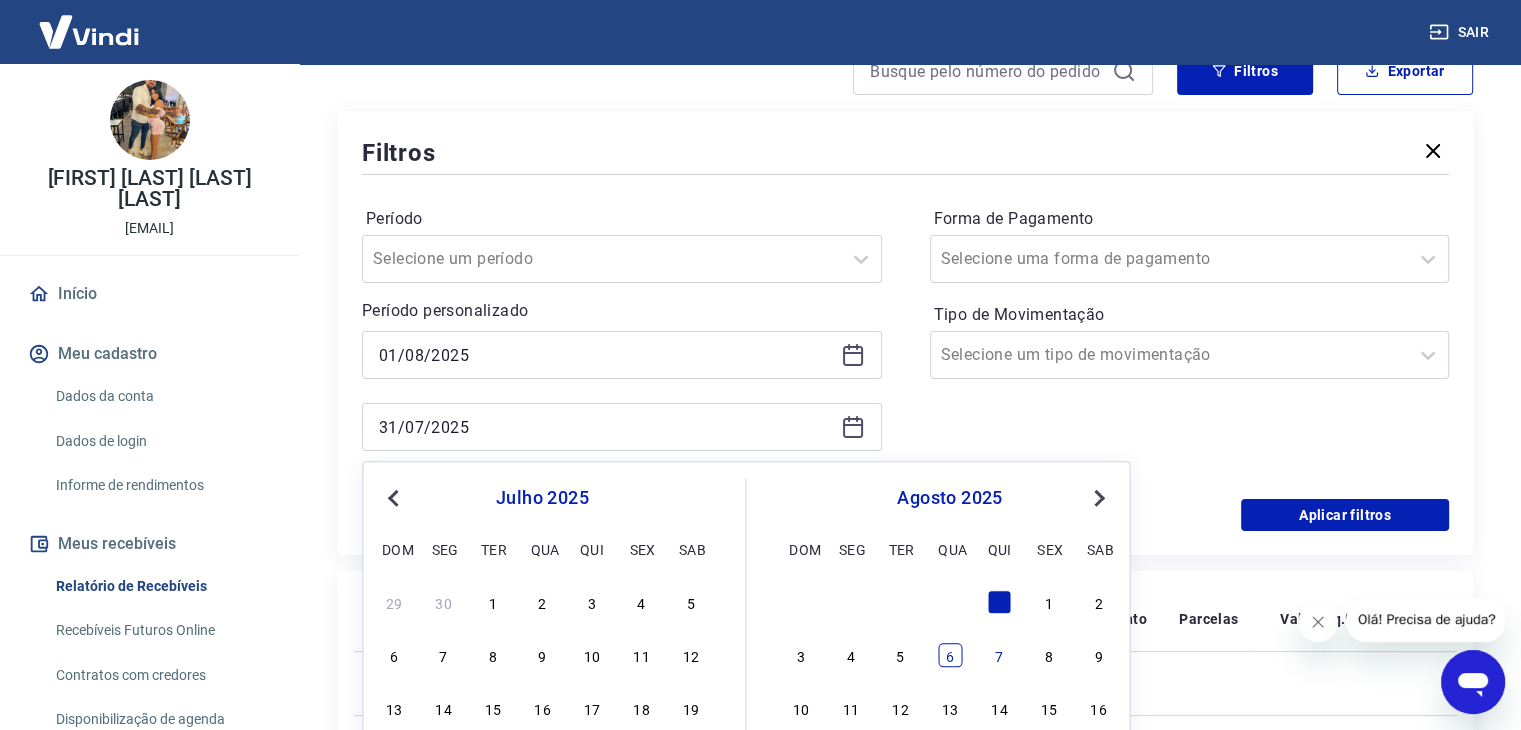 click on "6" at bounding box center (950, 655) 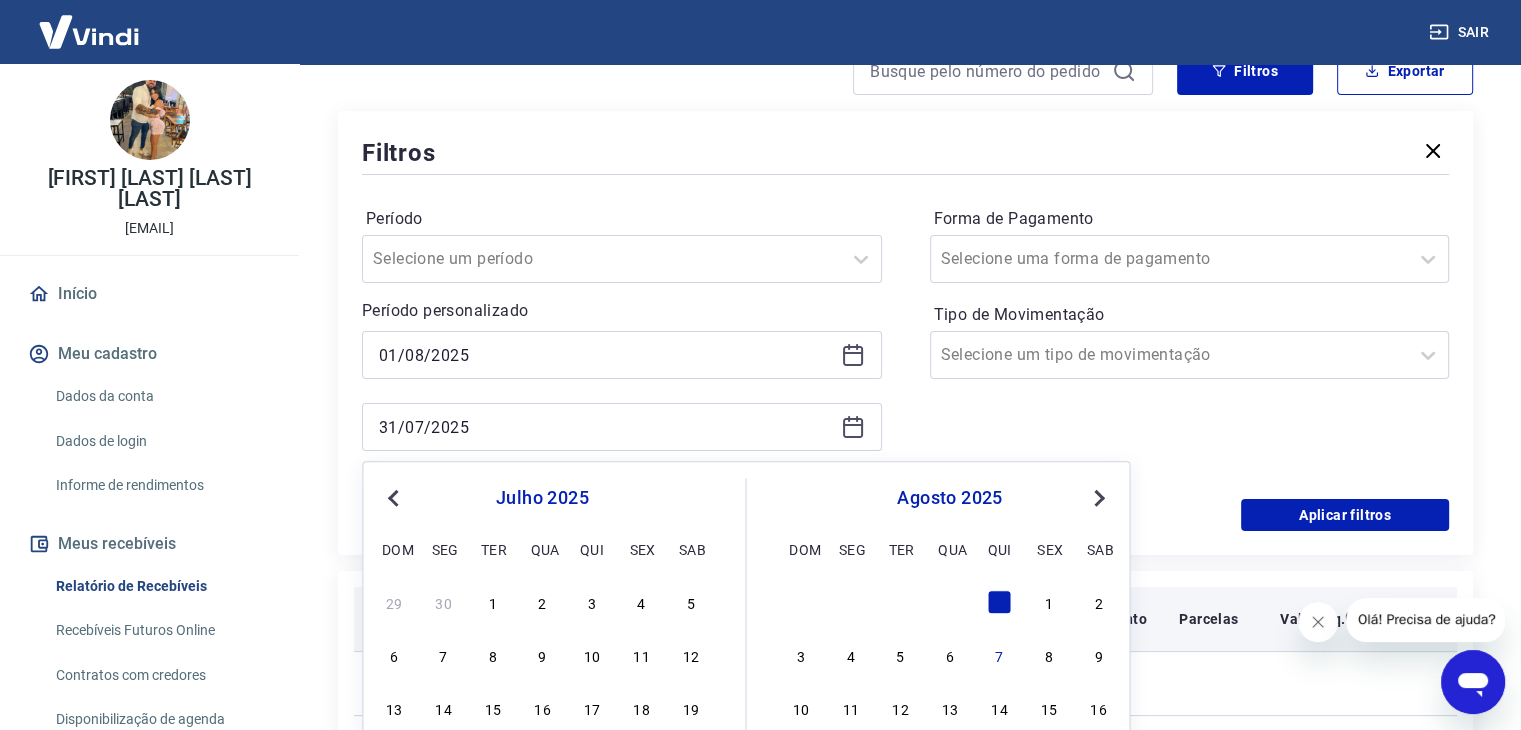 type on "06/08/2025" 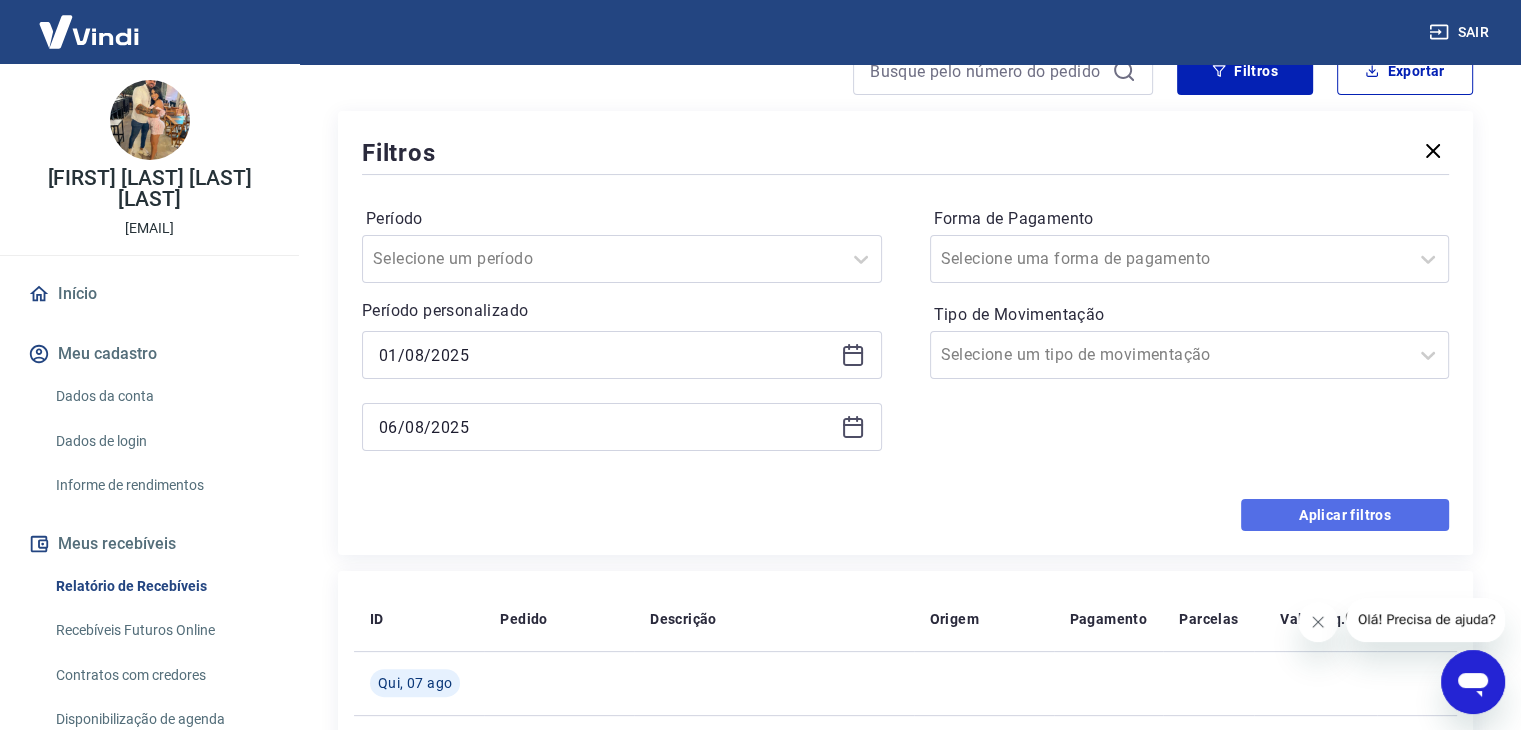 click on "Aplicar filtros" at bounding box center [1345, 515] 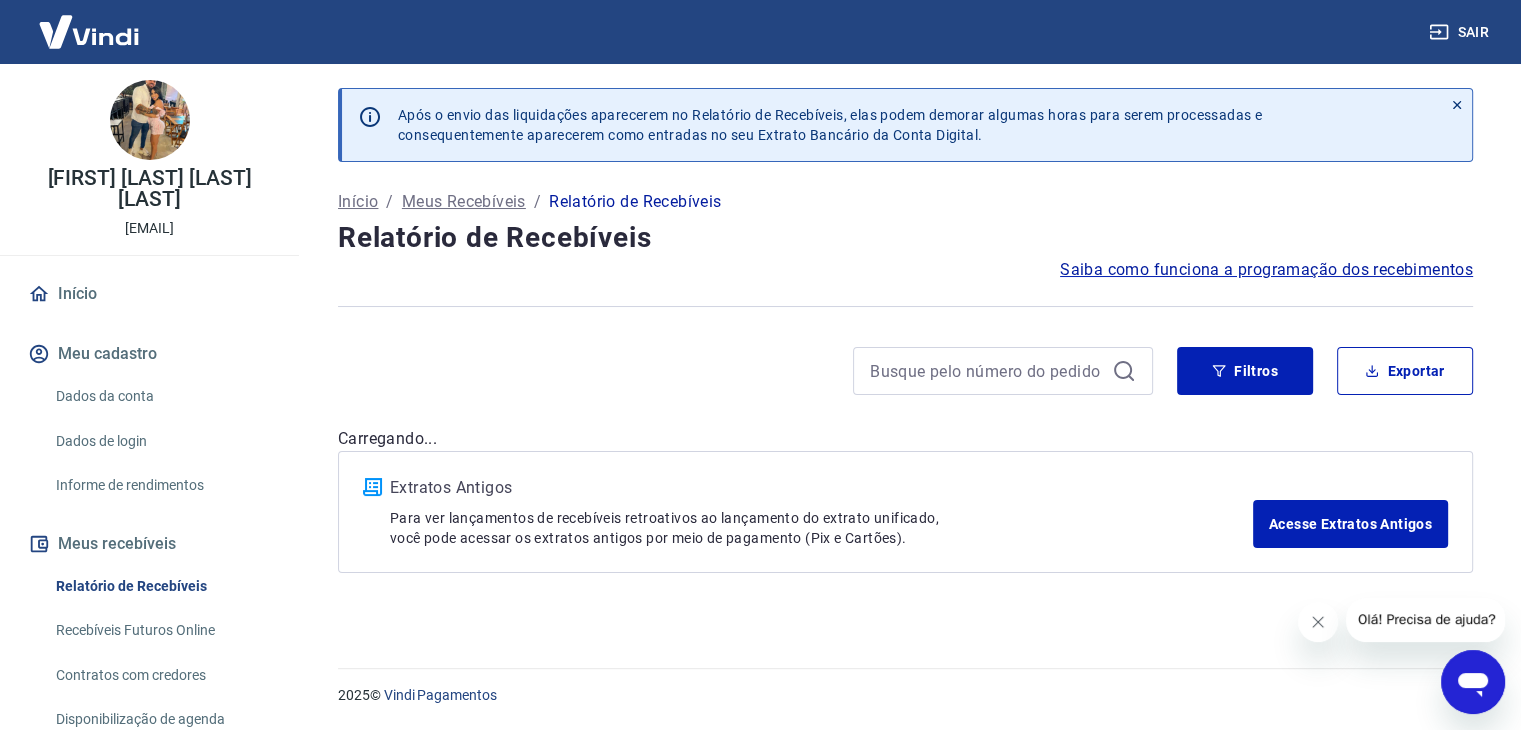 scroll, scrollTop: 0, scrollLeft: 0, axis: both 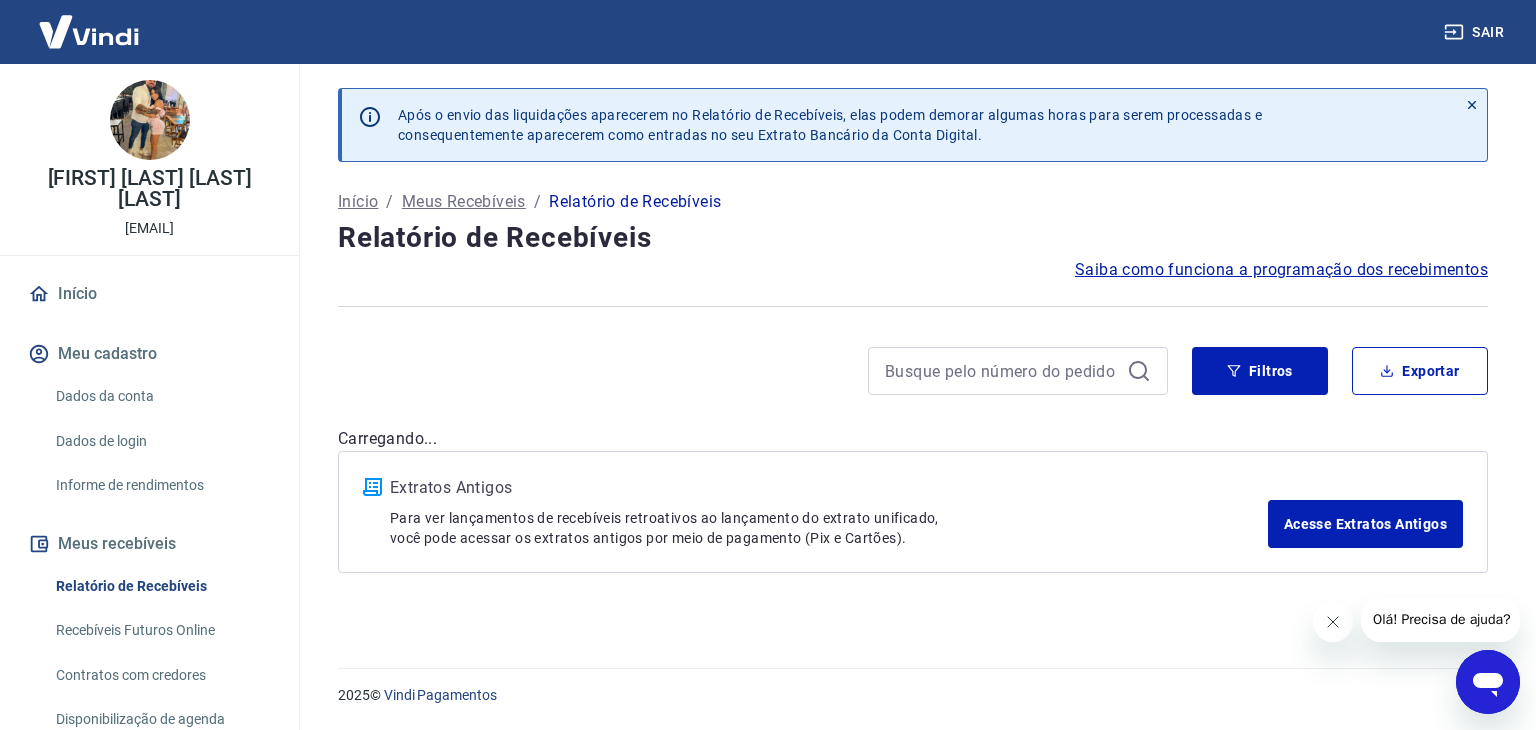 click 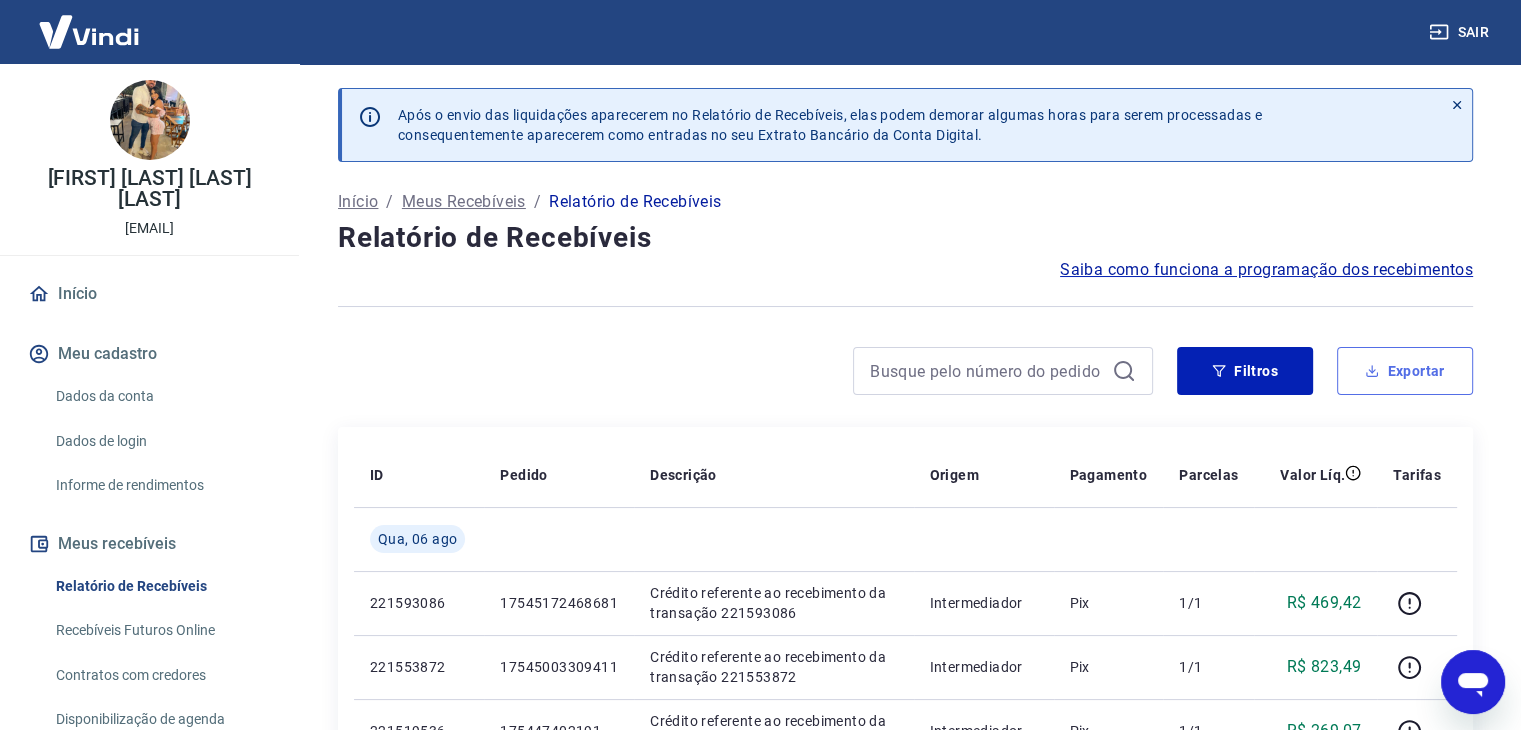 click on "Exportar" at bounding box center (1405, 371) 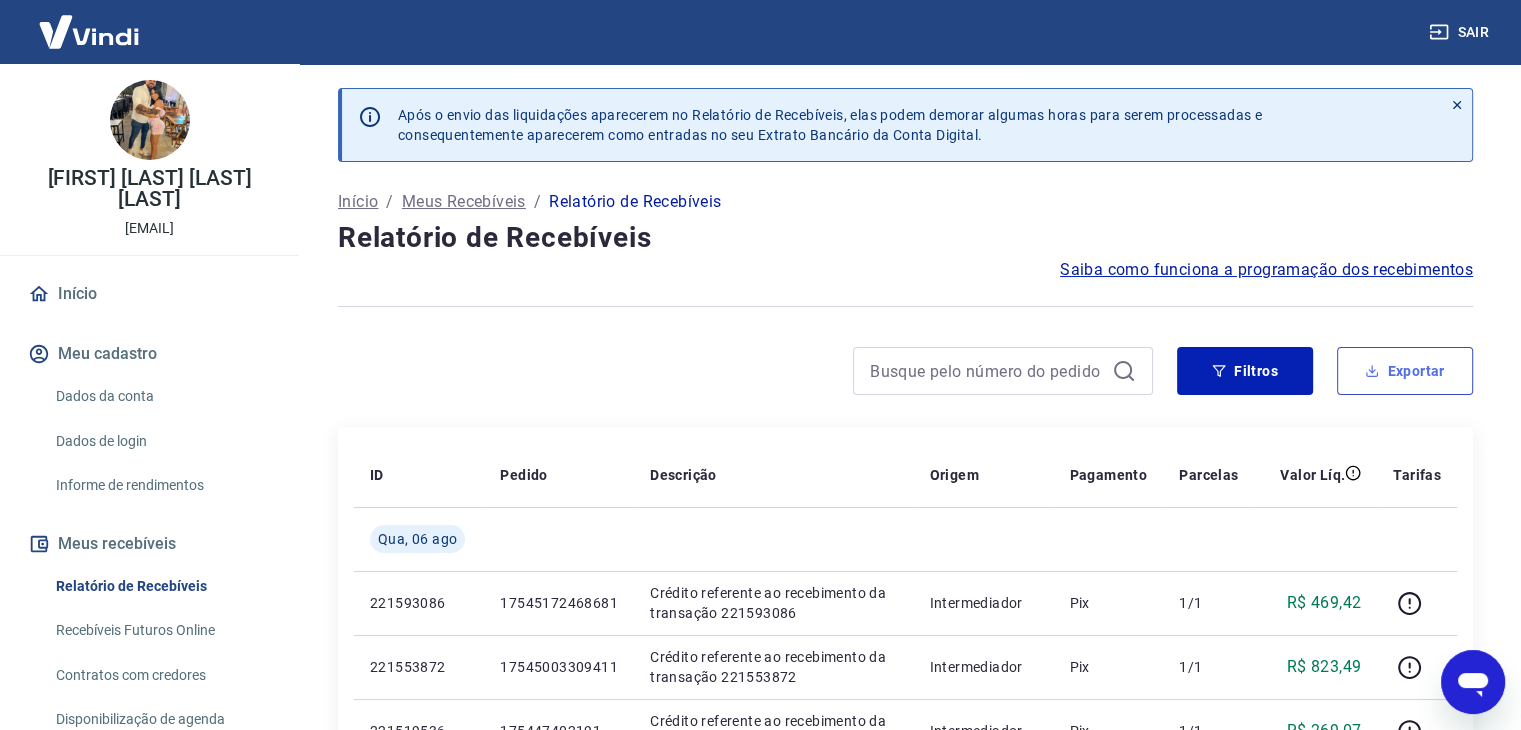 type on "01/08/2025" 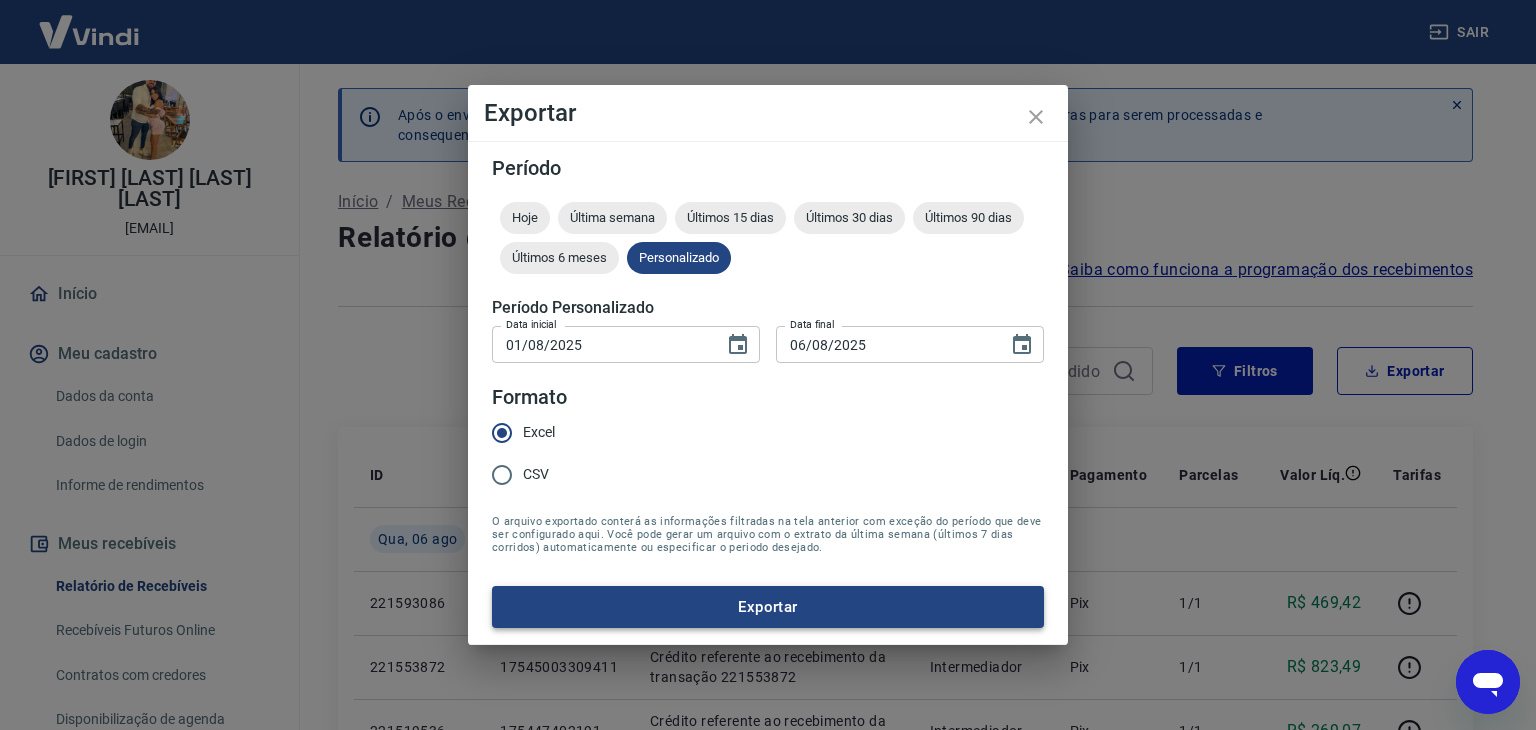click on "Exportar" at bounding box center (768, 607) 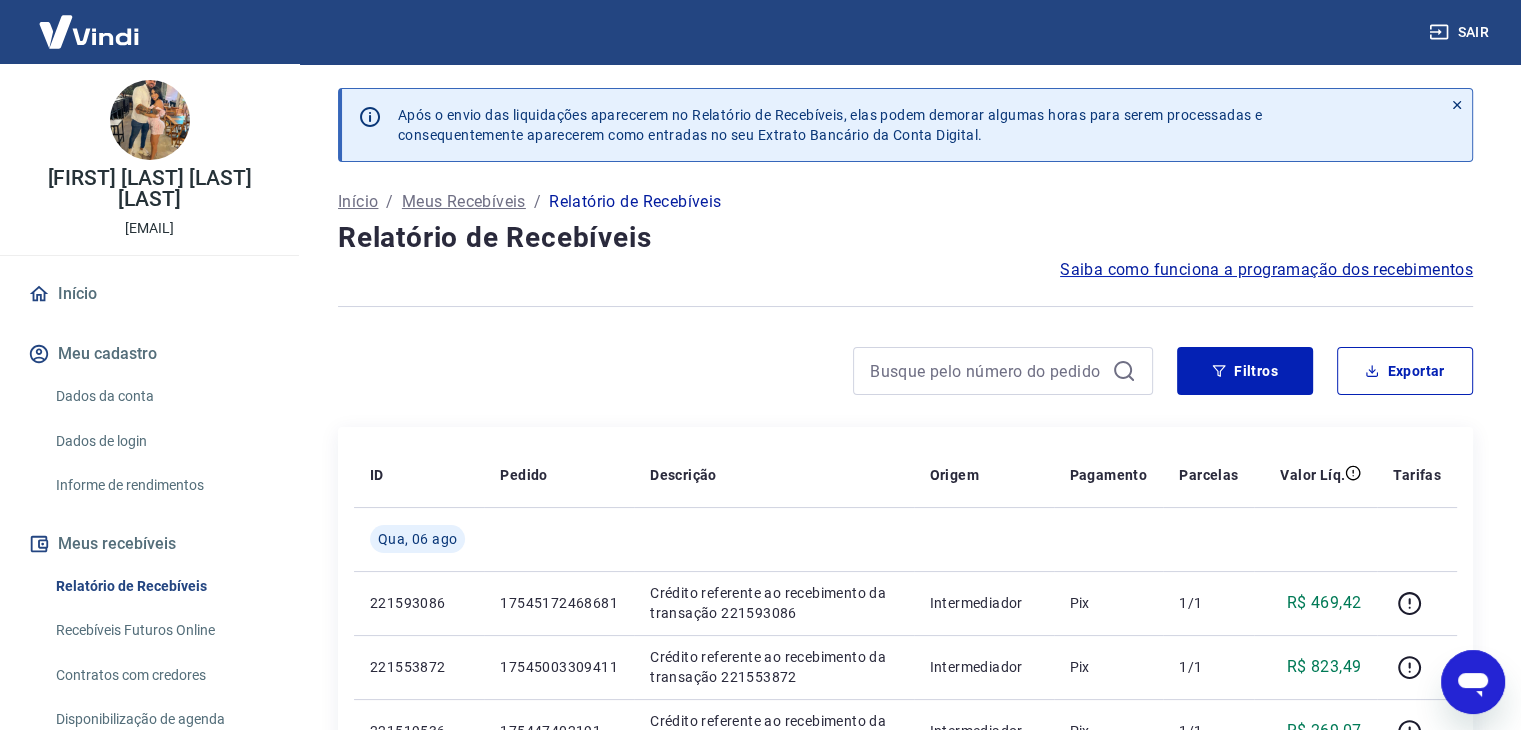 click on "Sair" at bounding box center [760, 32] 